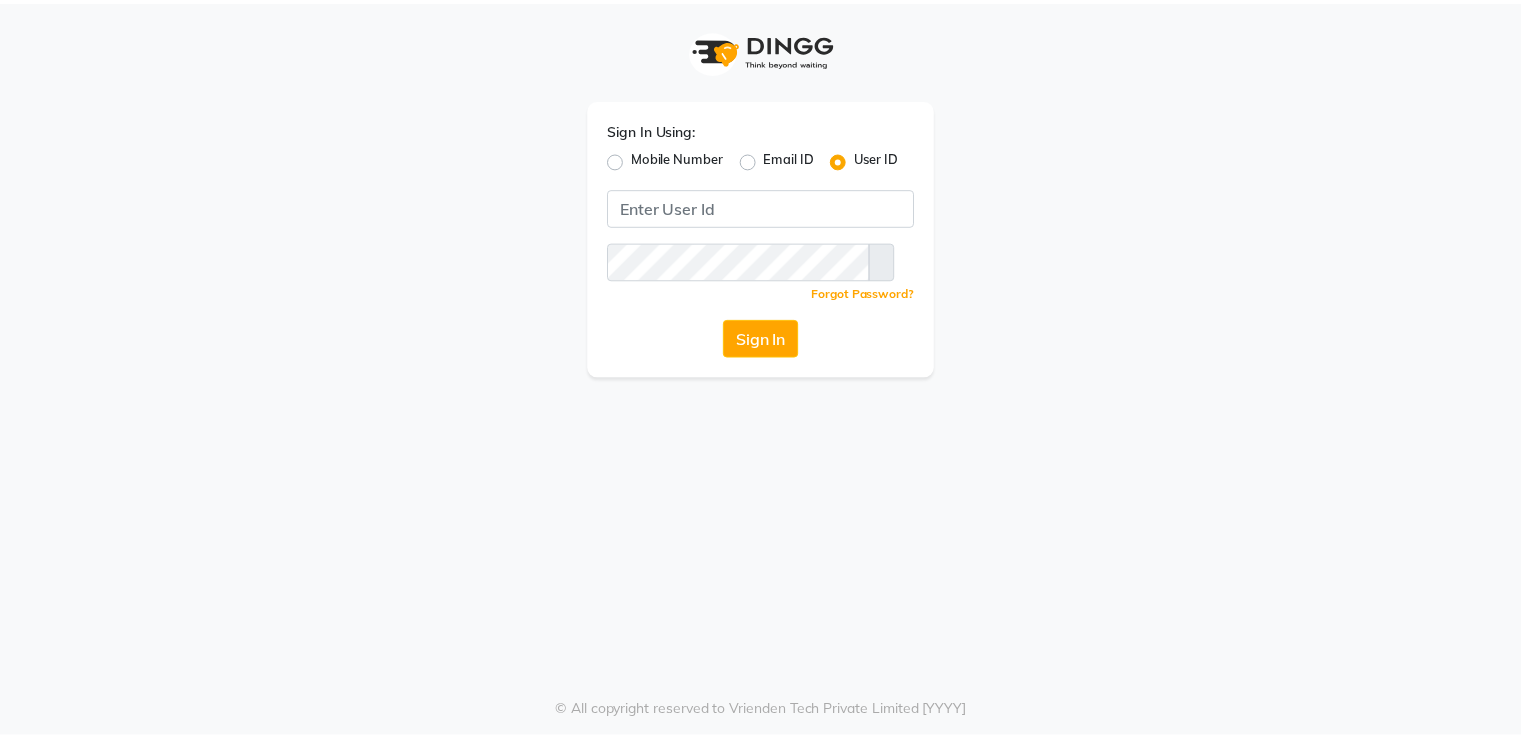 scroll, scrollTop: 0, scrollLeft: 0, axis: both 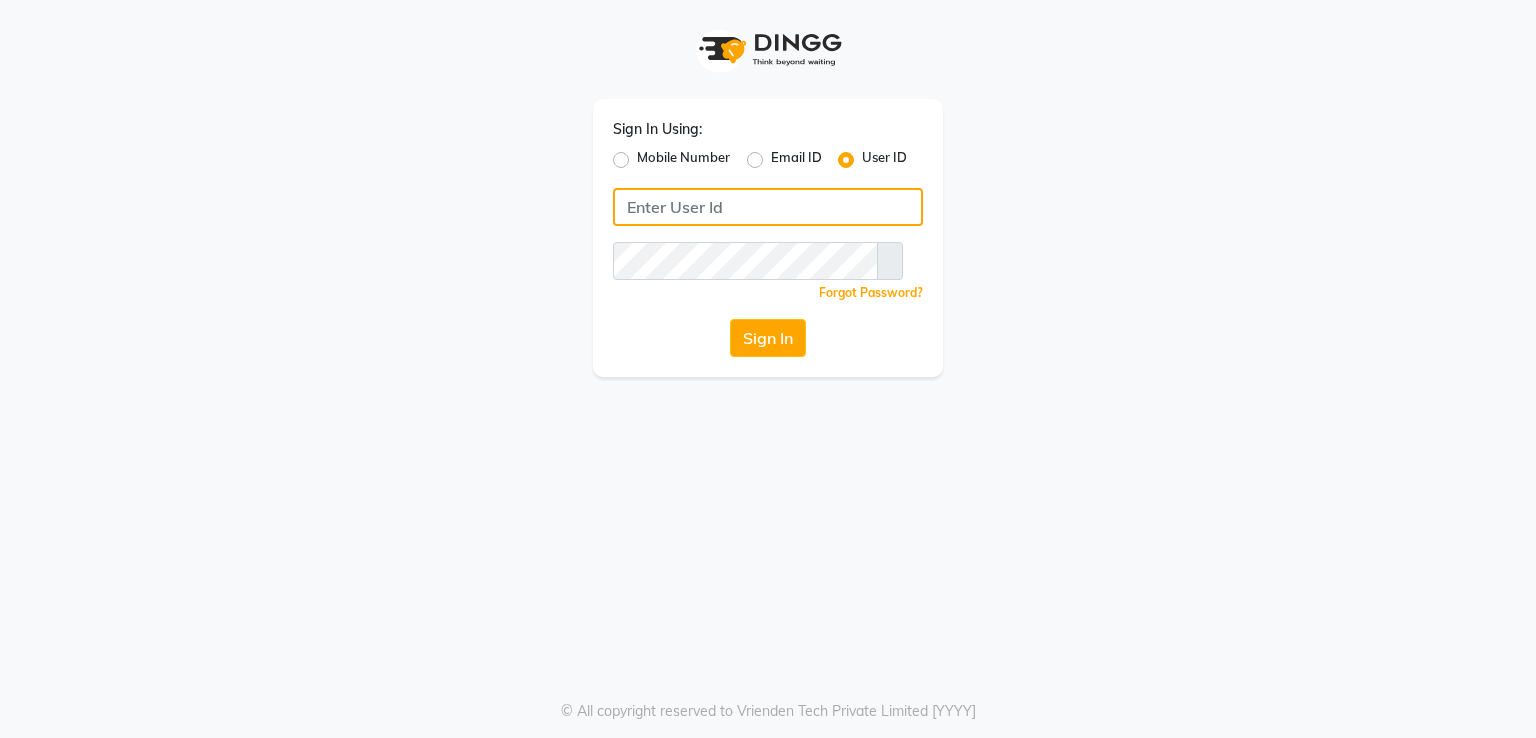 type on "[PHONE]" 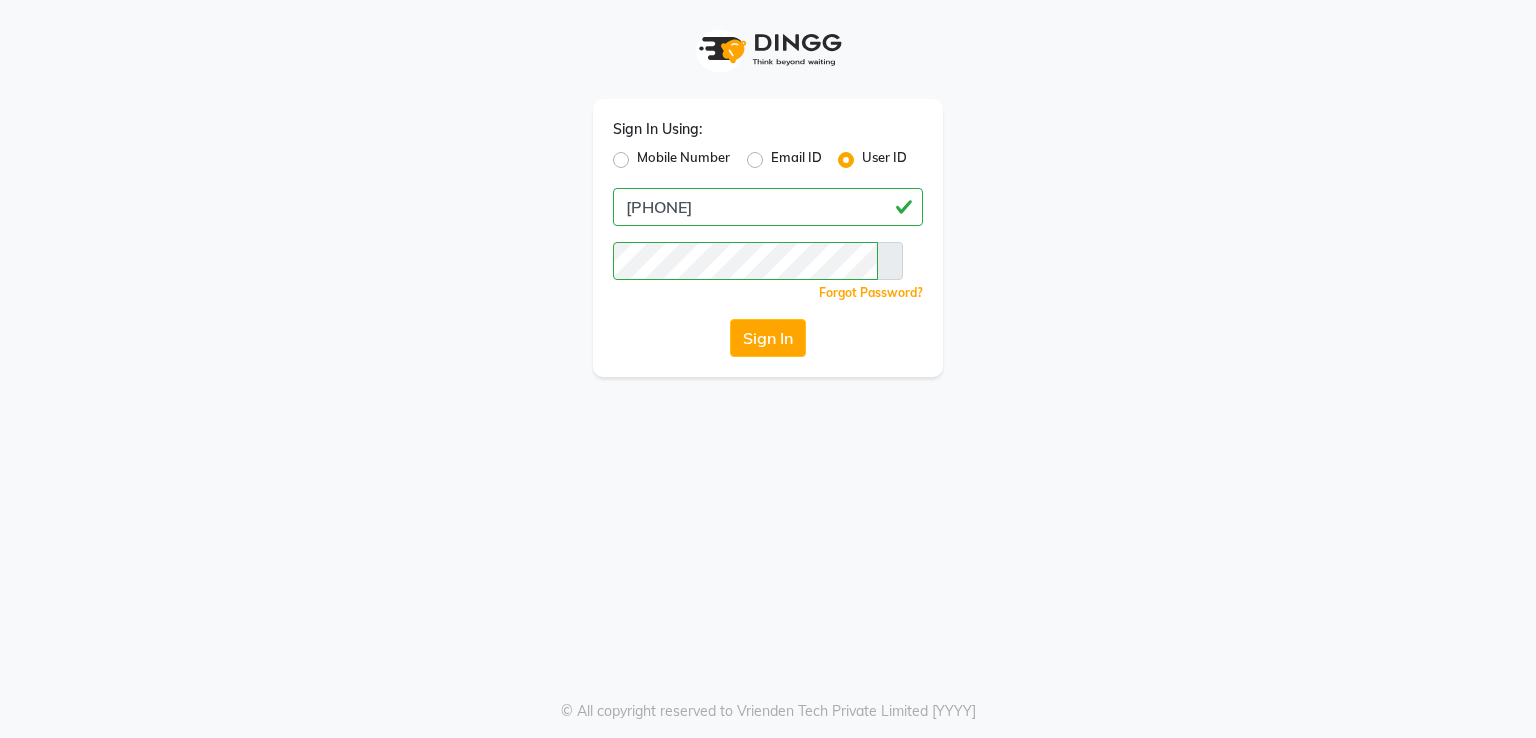 click on "Mobile Number" at bounding box center (683, 160) 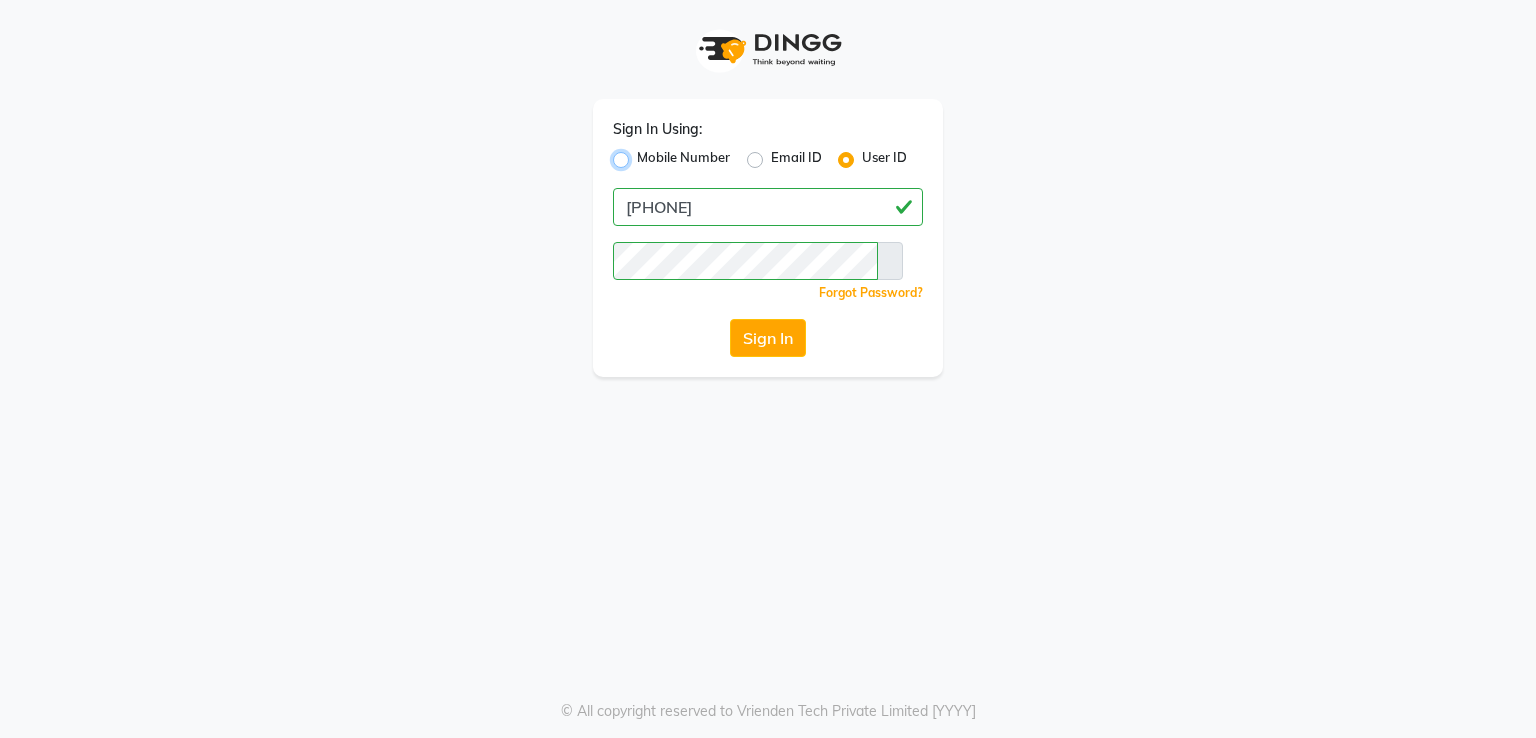 click on "Mobile Number" at bounding box center (643, 154) 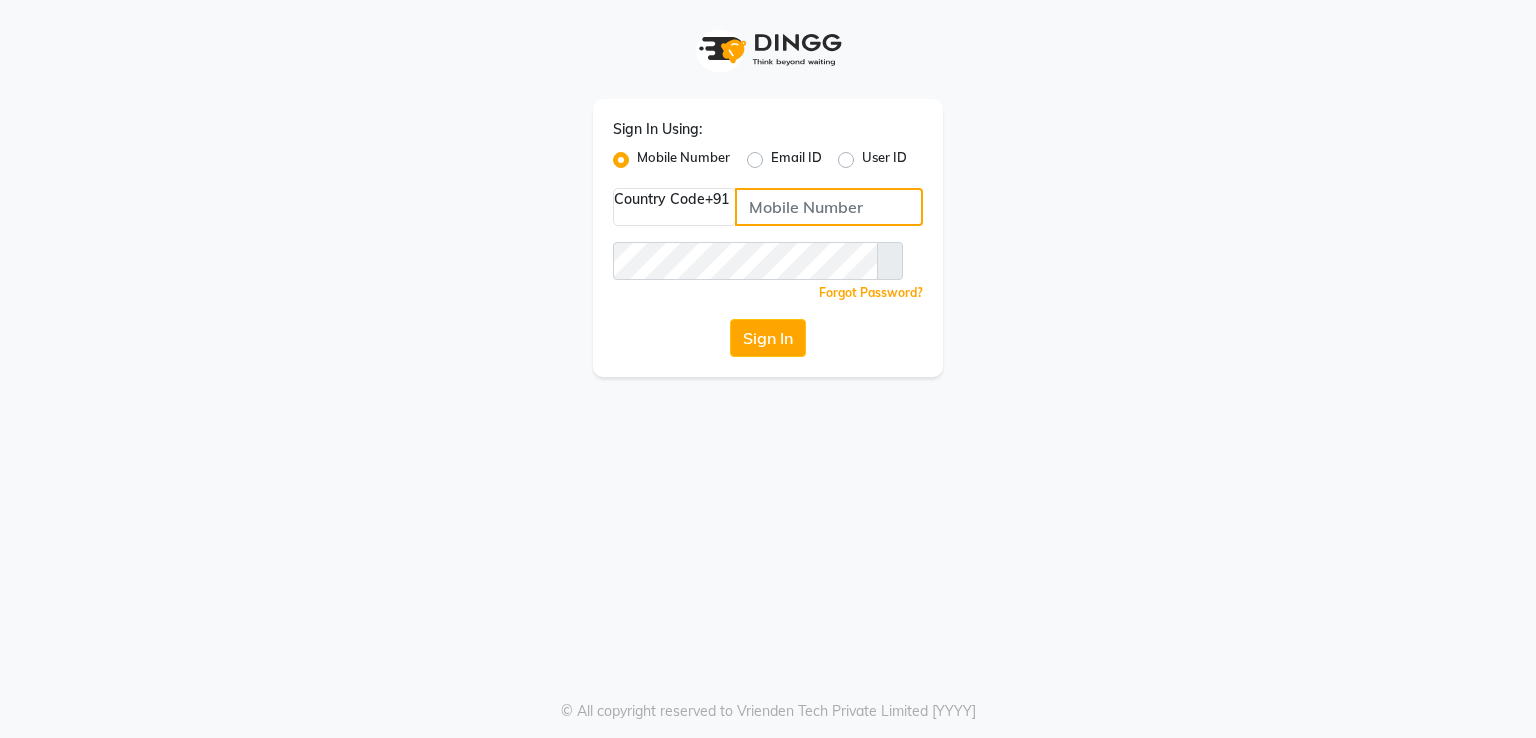 click at bounding box center (829, 207) 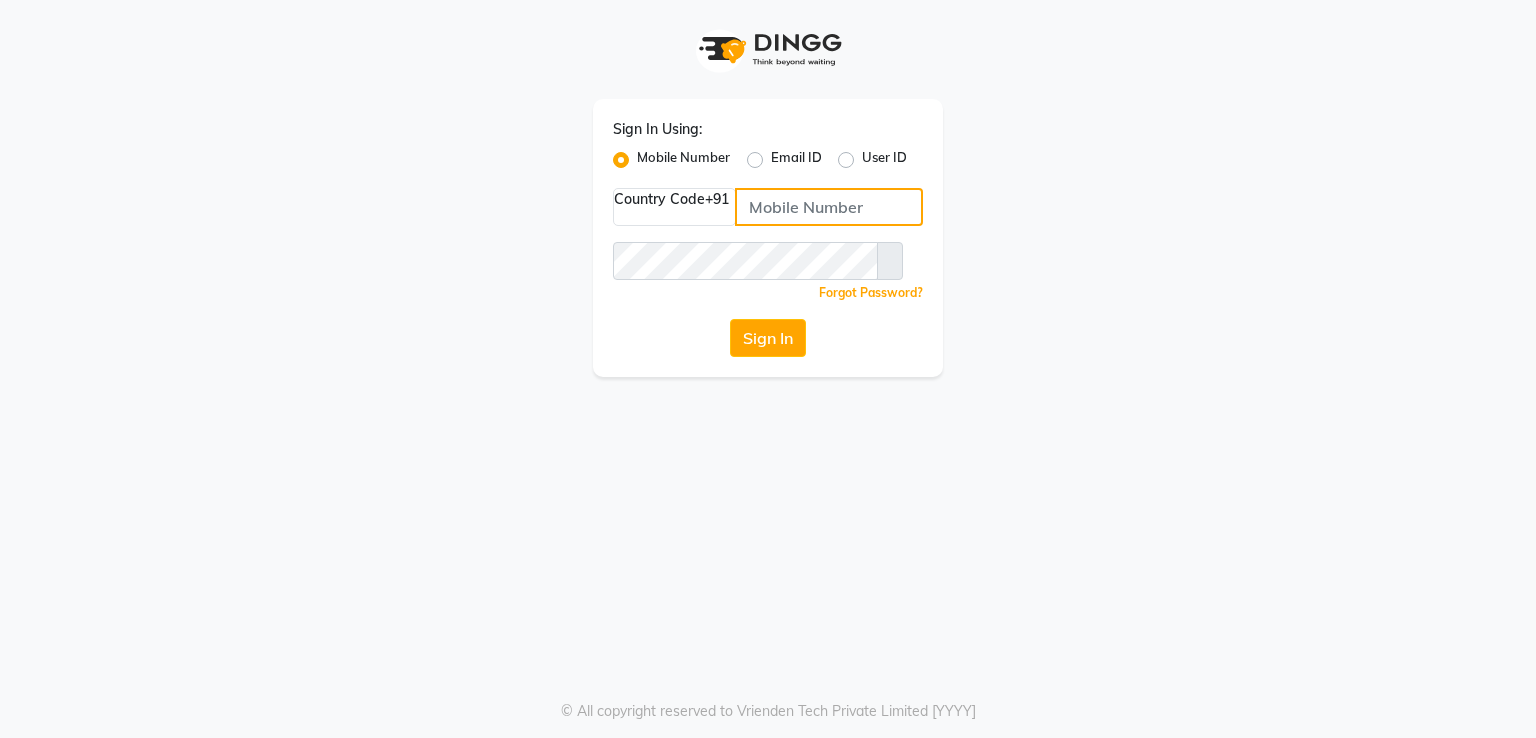 type on "[PHONE]" 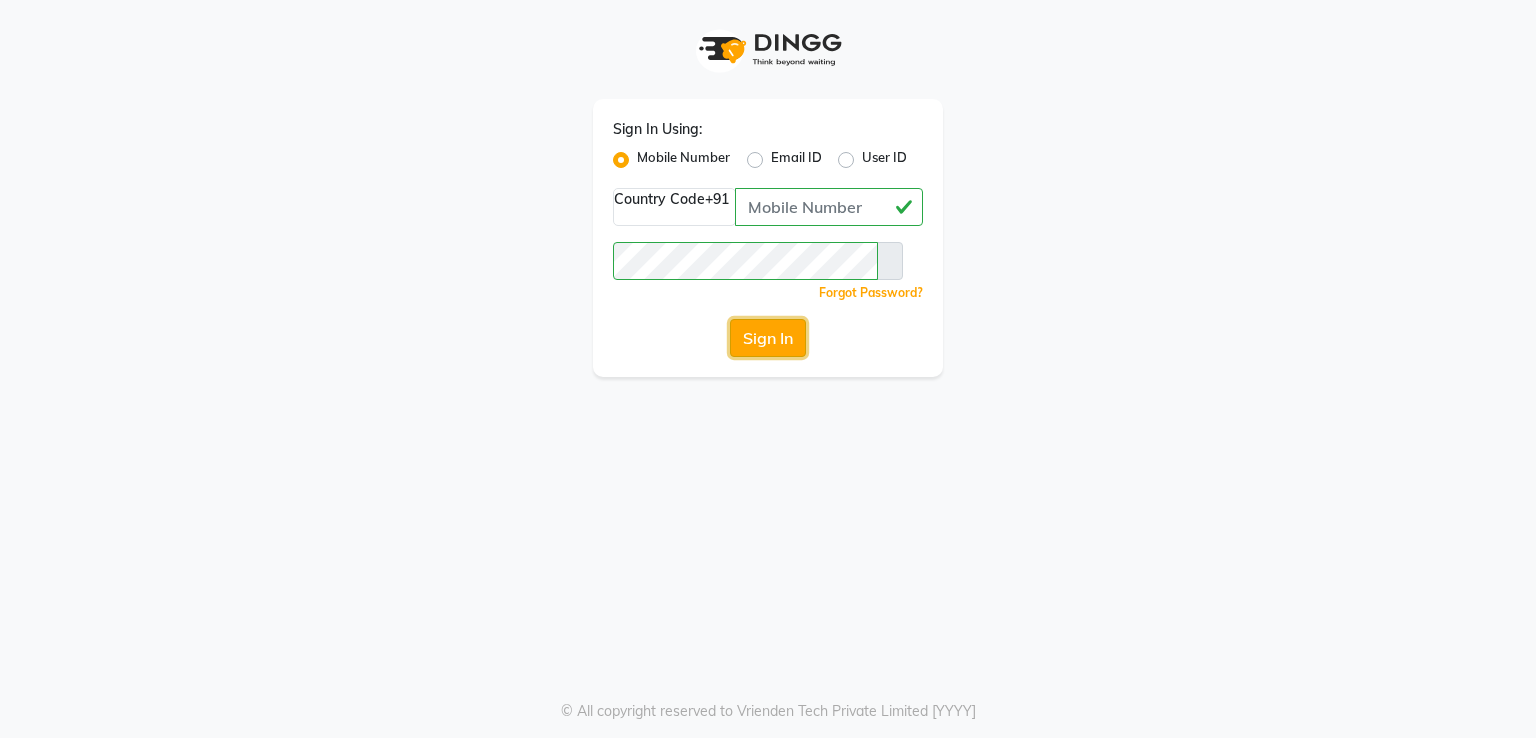 click on "Sign In" at bounding box center (768, 338) 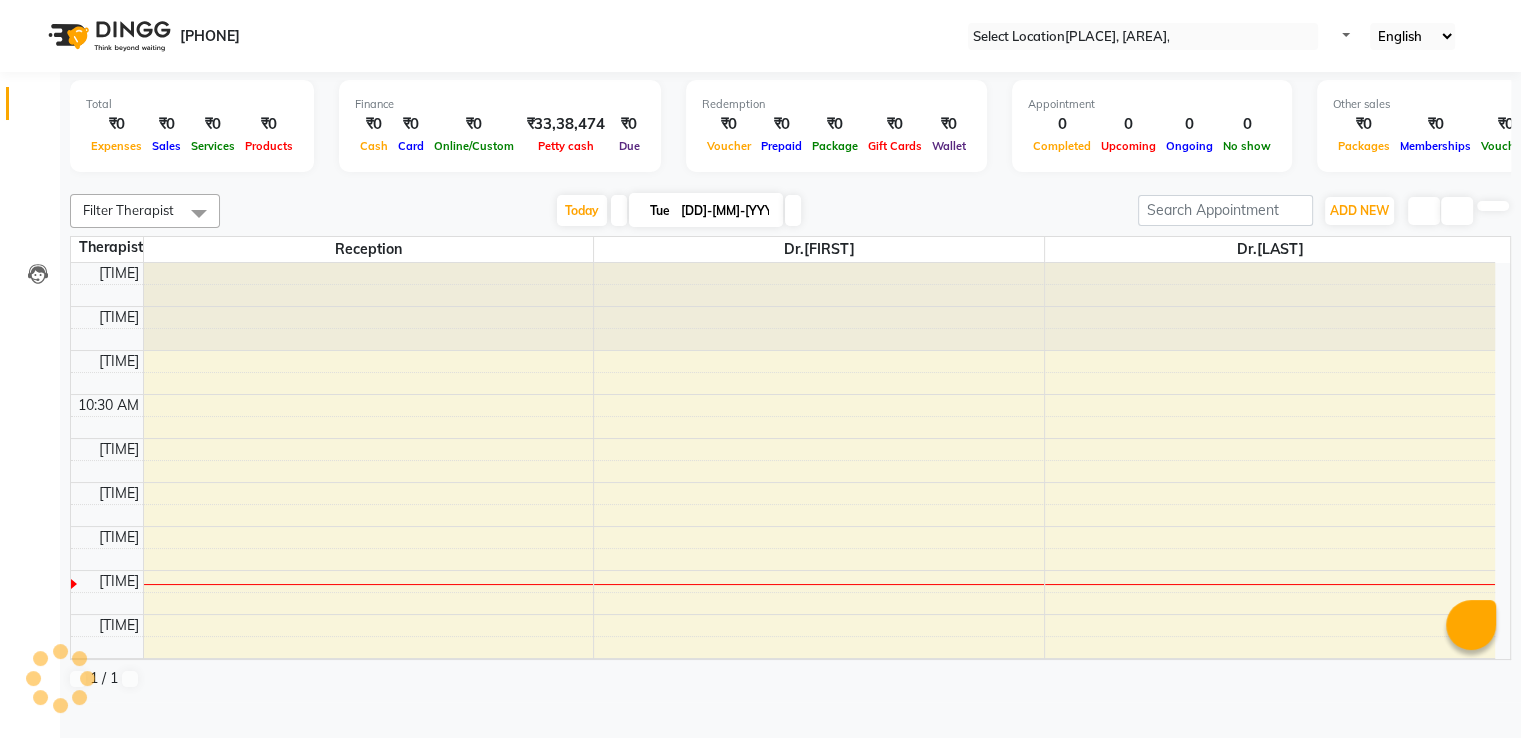 scroll, scrollTop: 0, scrollLeft: 0, axis: both 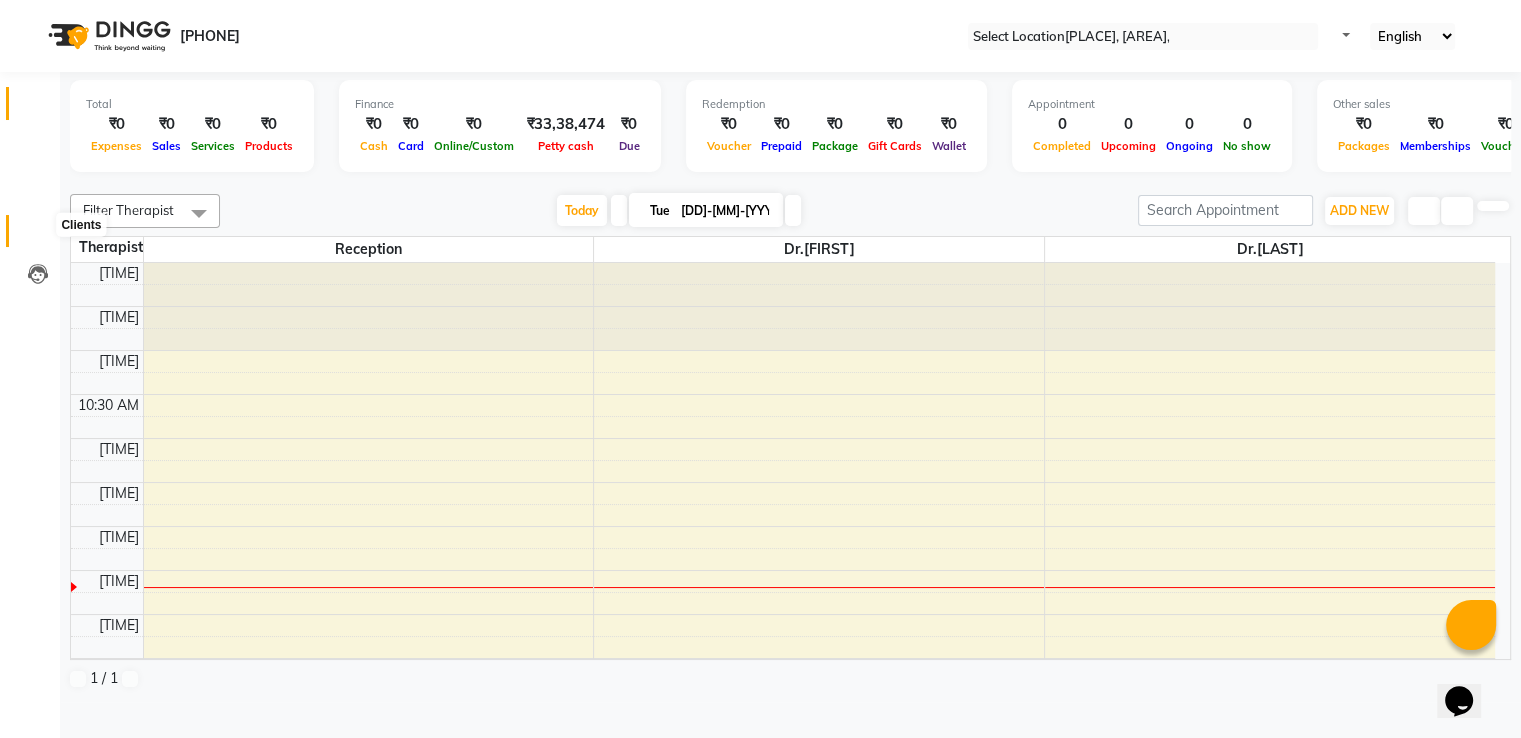 click at bounding box center [38, 236] 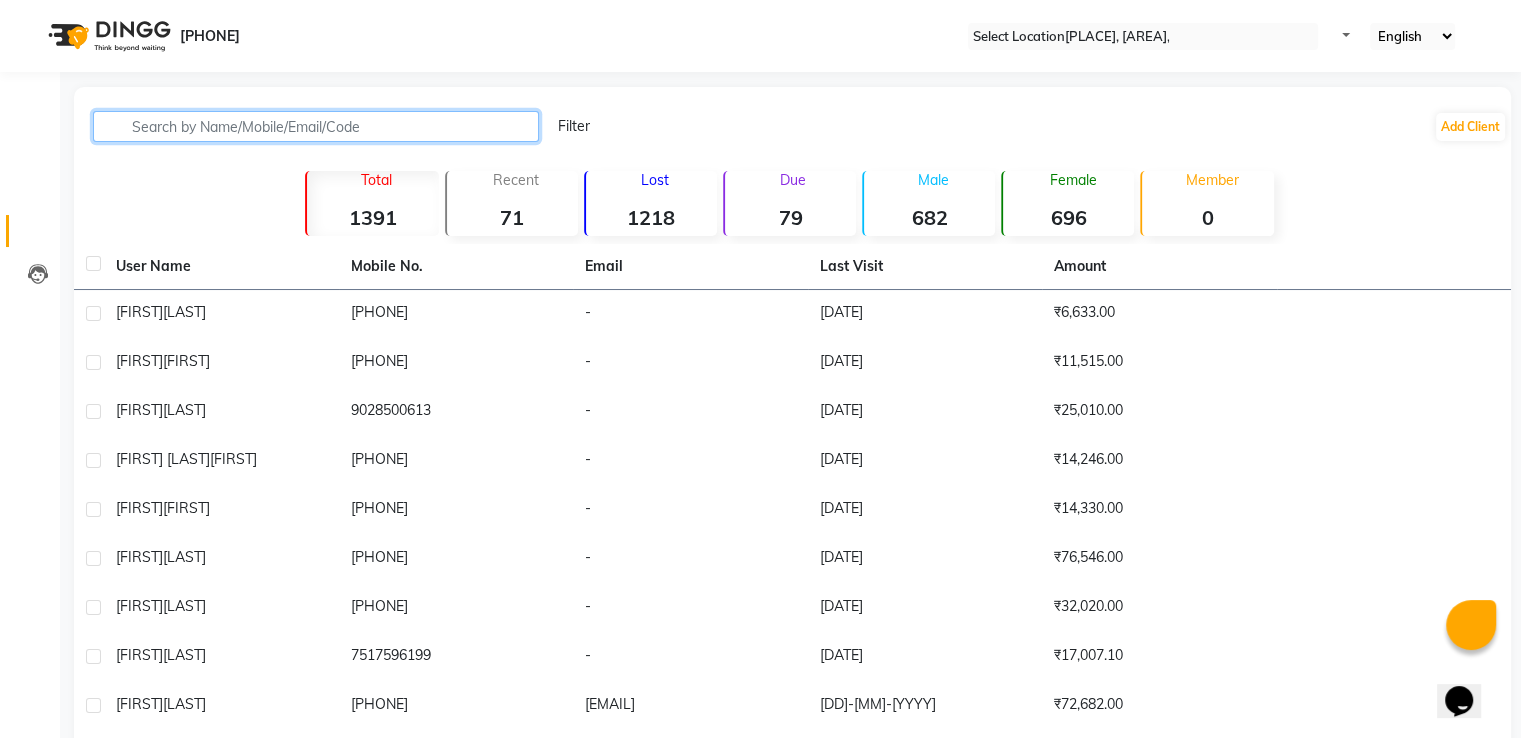 click at bounding box center (316, 126) 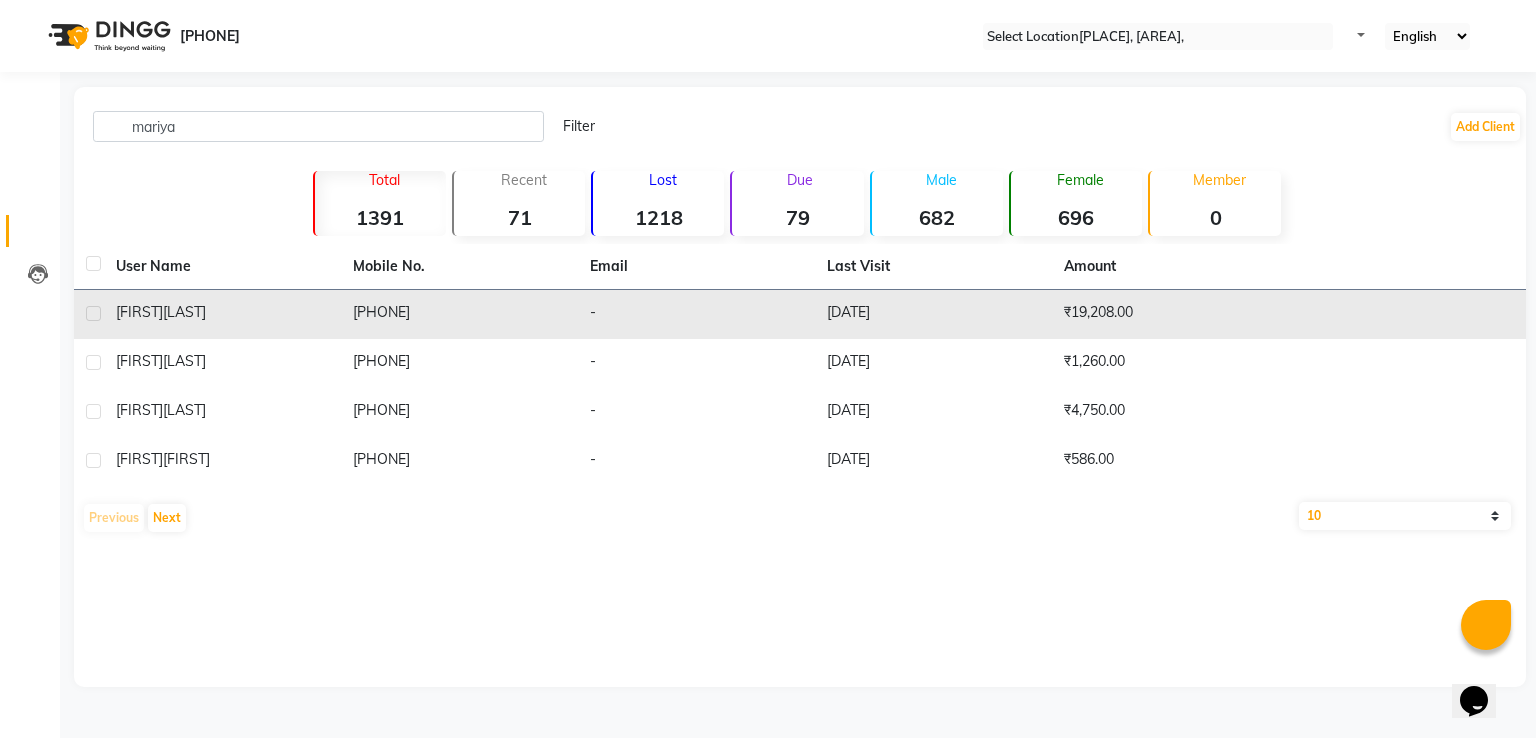click on "[FIRST] [LAST]" at bounding box center [222, 312] 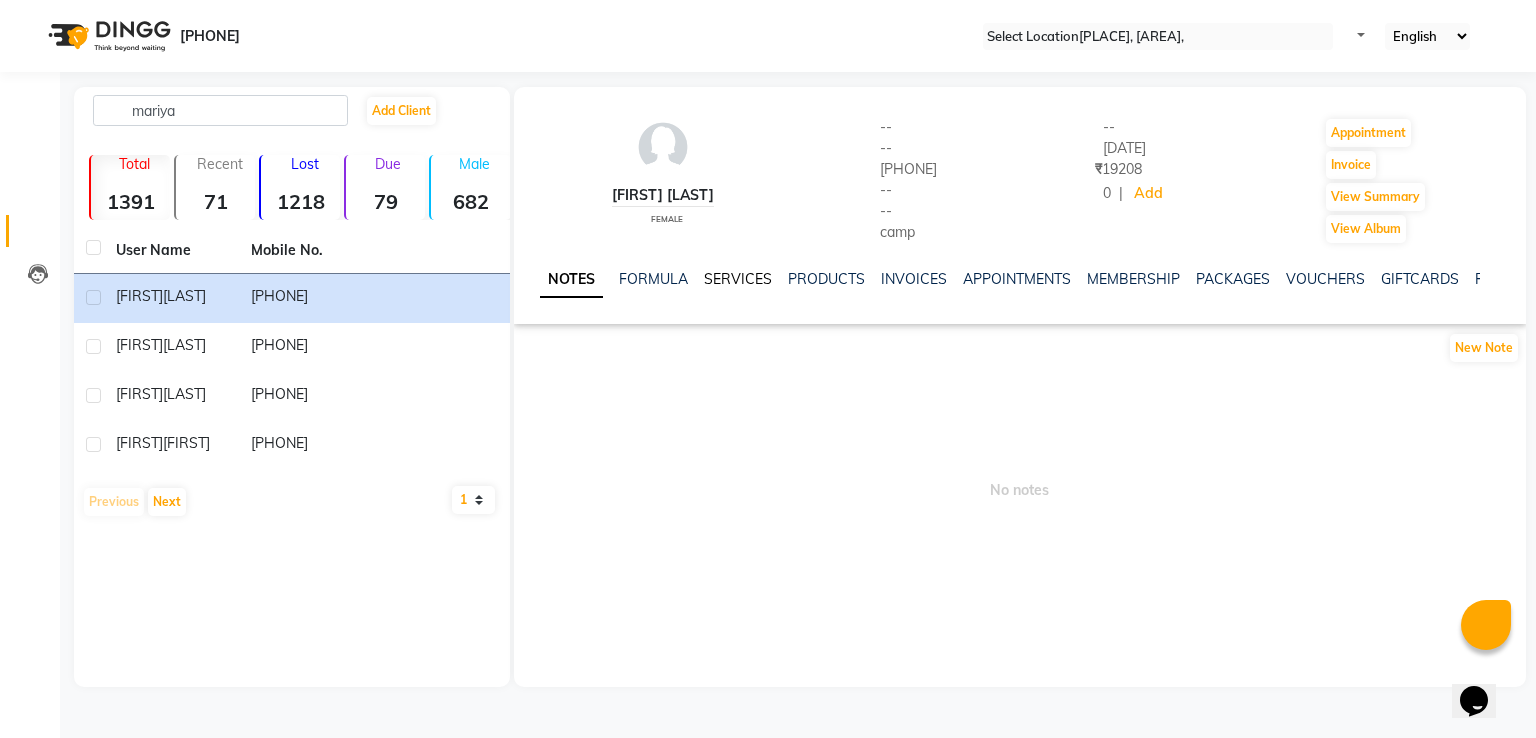 click on "SERVICES" at bounding box center (738, 279) 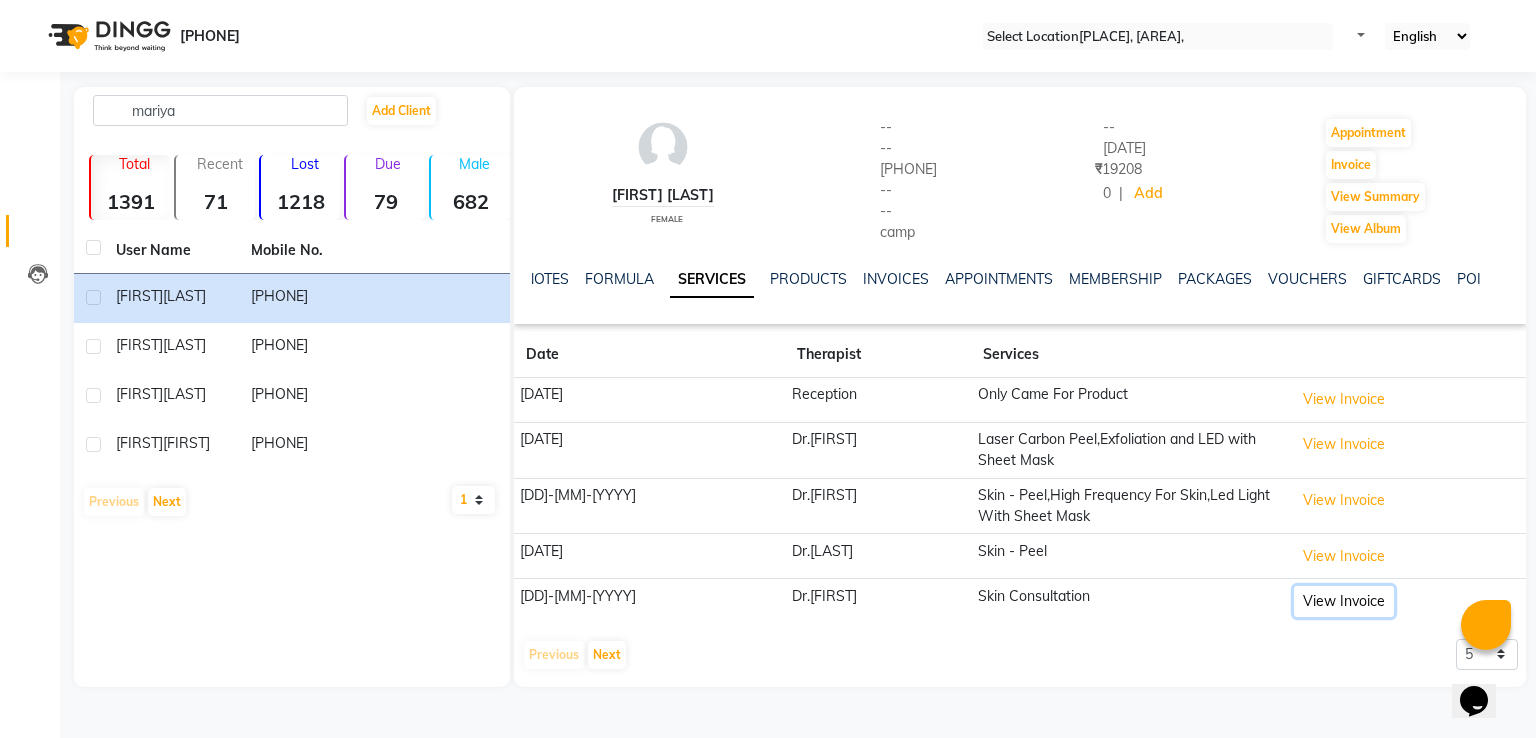 click on "View Invoice" at bounding box center (1344, 399) 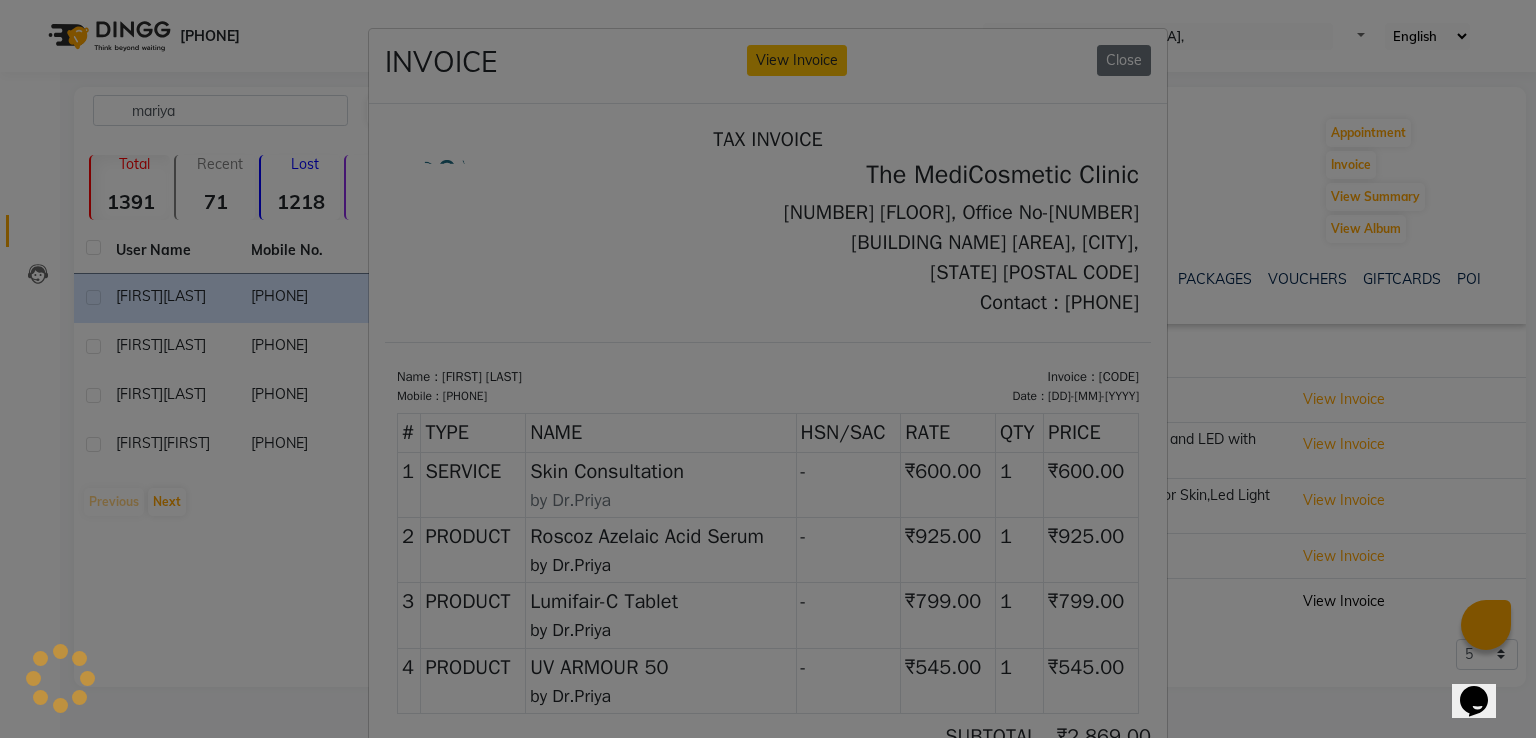 scroll, scrollTop: 0, scrollLeft: 0, axis: both 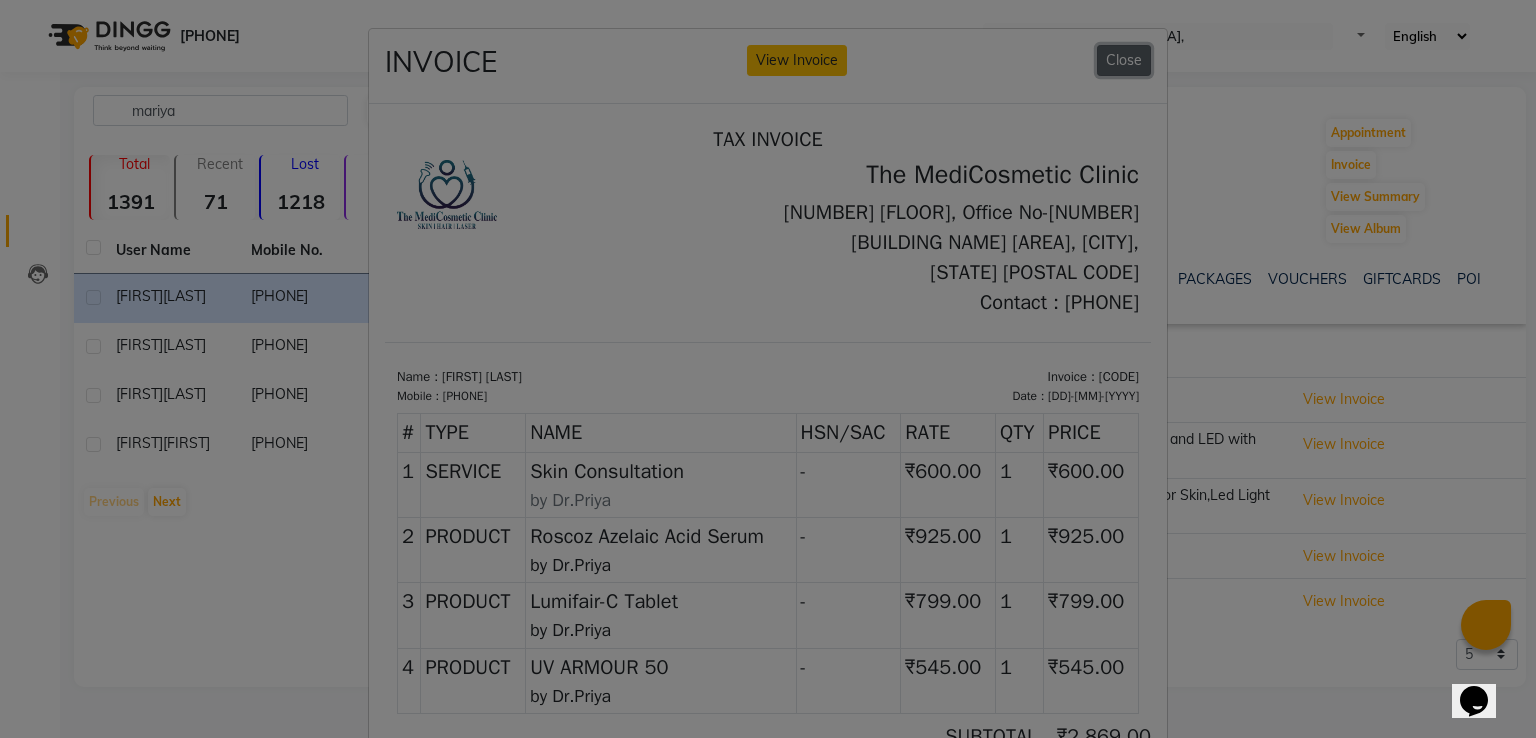 click on "Close" at bounding box center (1124, 60) 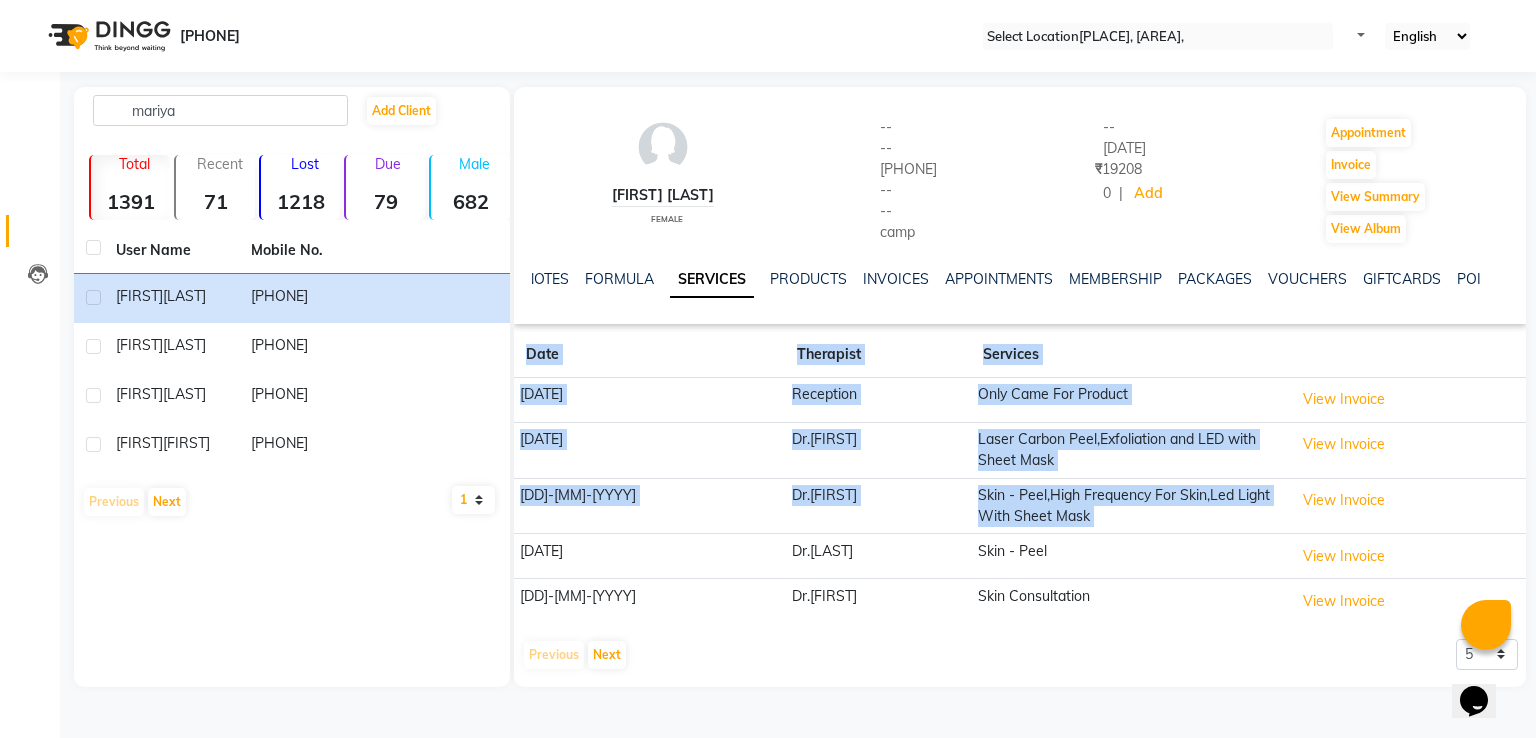 drag, startPoint x: 1534, startPoint y: 390, endPoint x: 1525, endPoint y: 505, distance: 115.35164 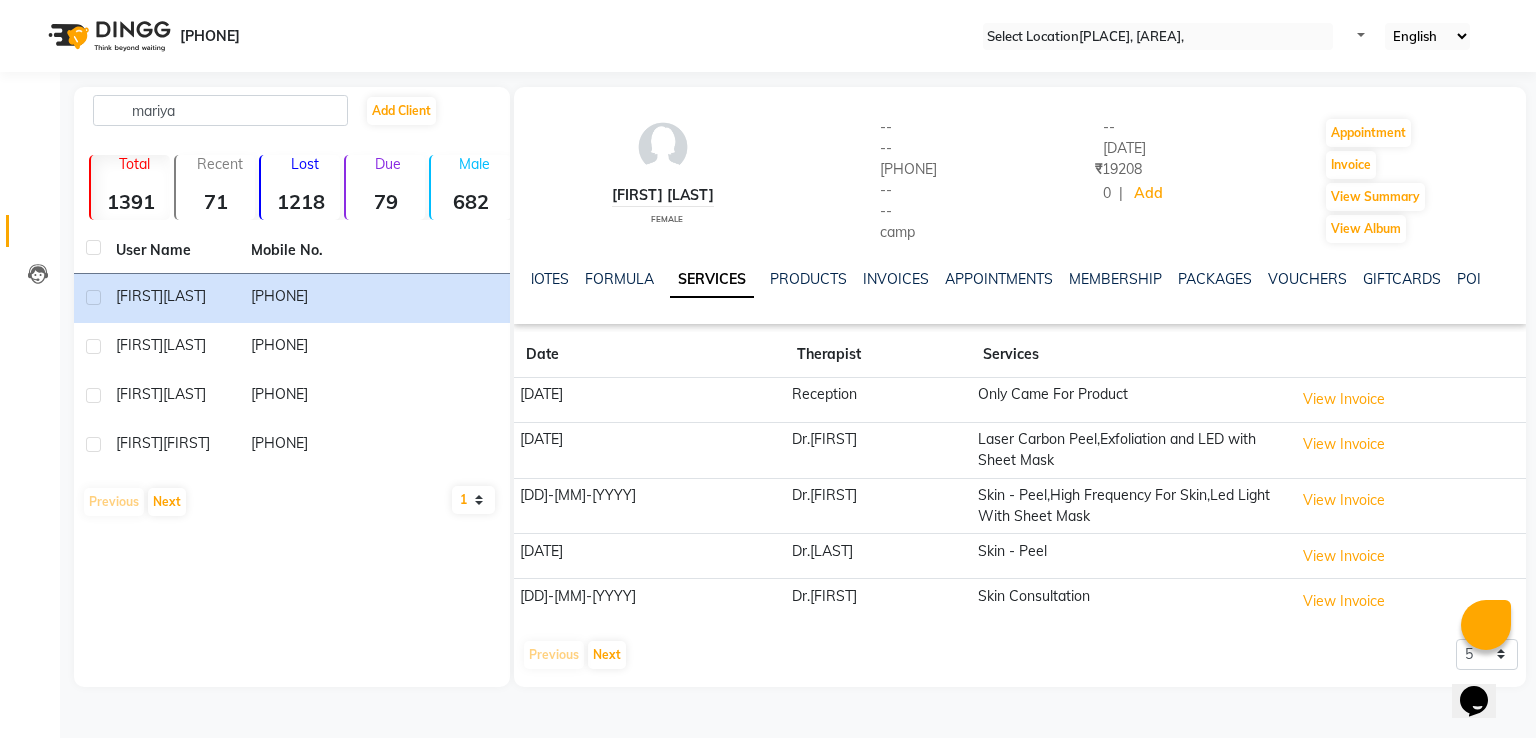 click on "Previous Next [NUMBER] [NUMBER] [NUMBER] [NUMBER]" at bounding box center (1020, 655) 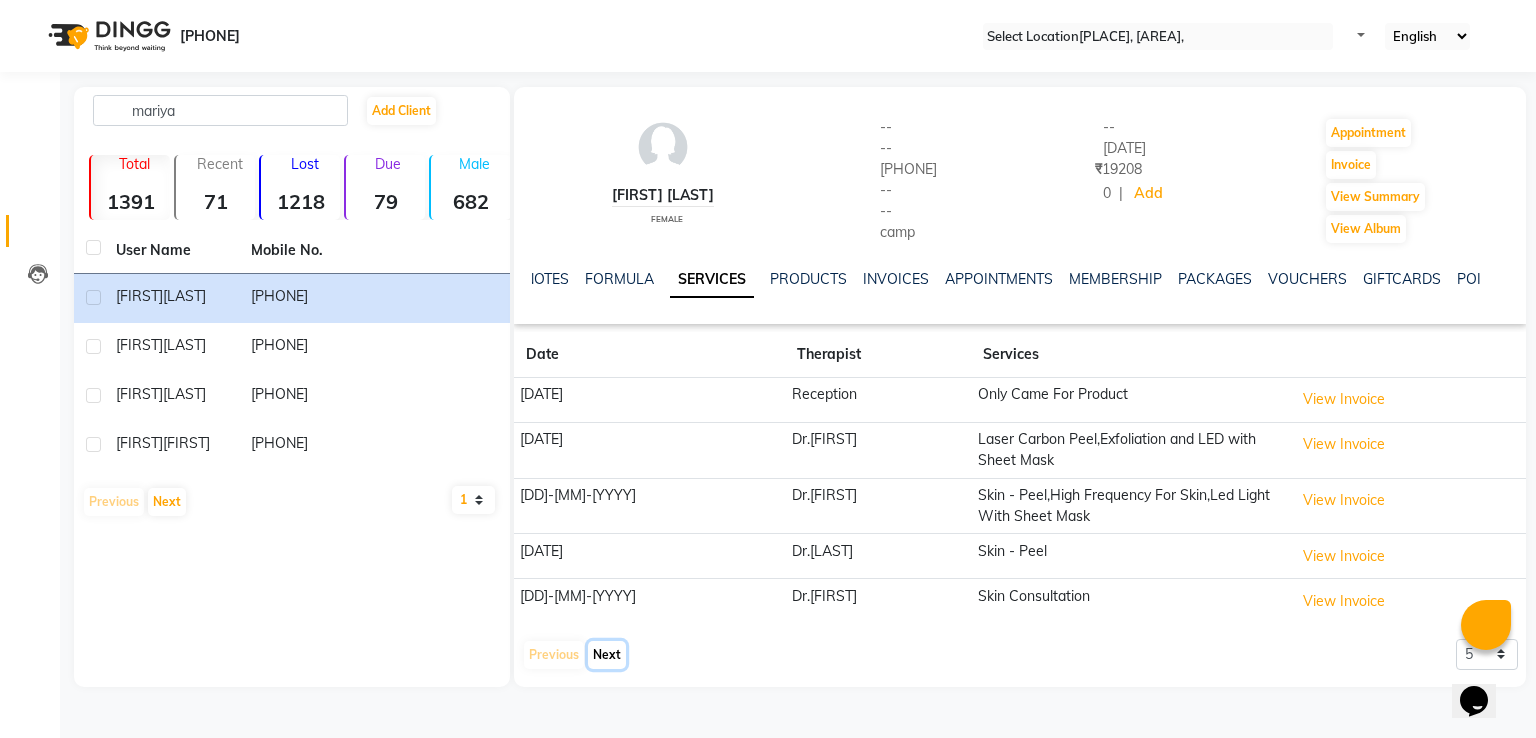 click on "Next" at bounding box center (607, 655) 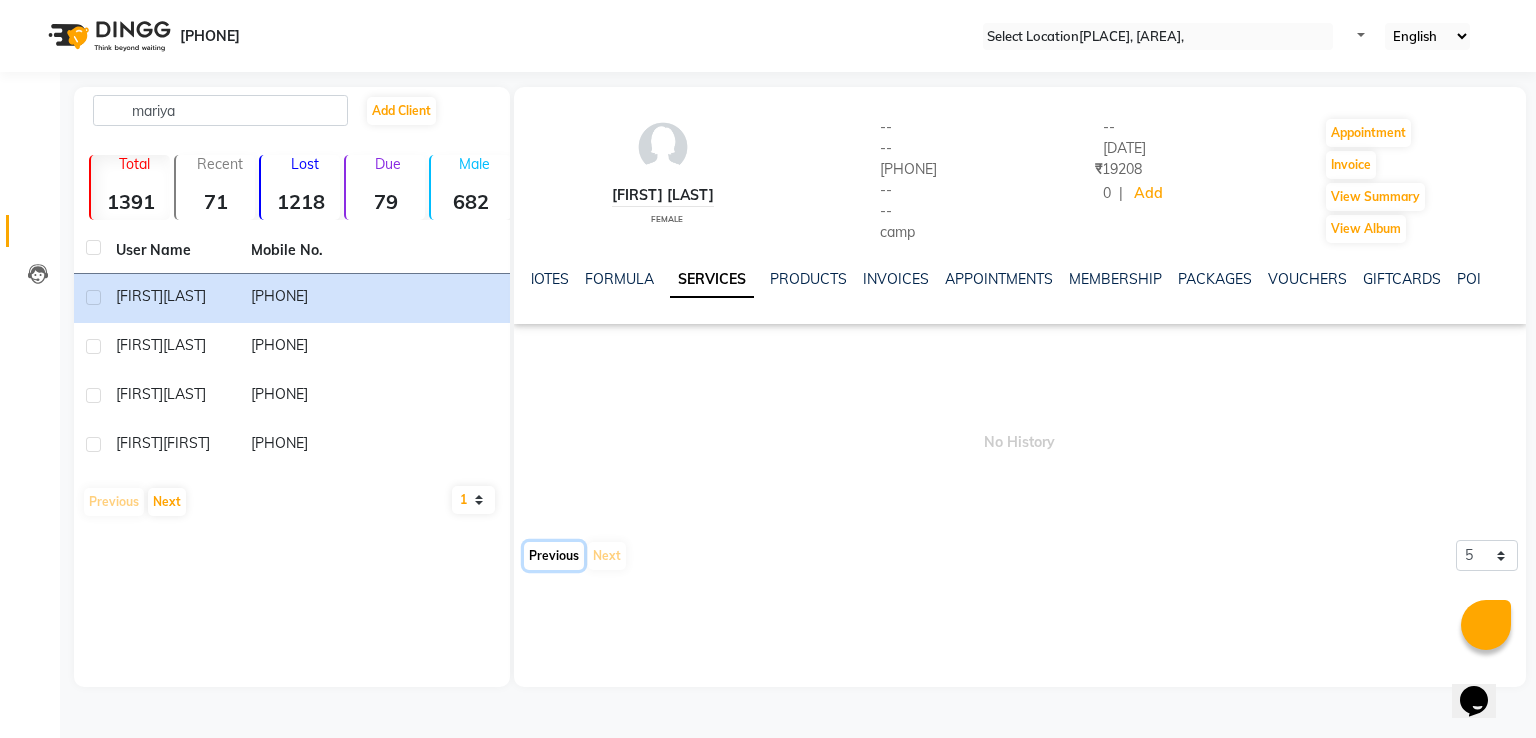 click on "Previous" at bounding box center (554, 556) 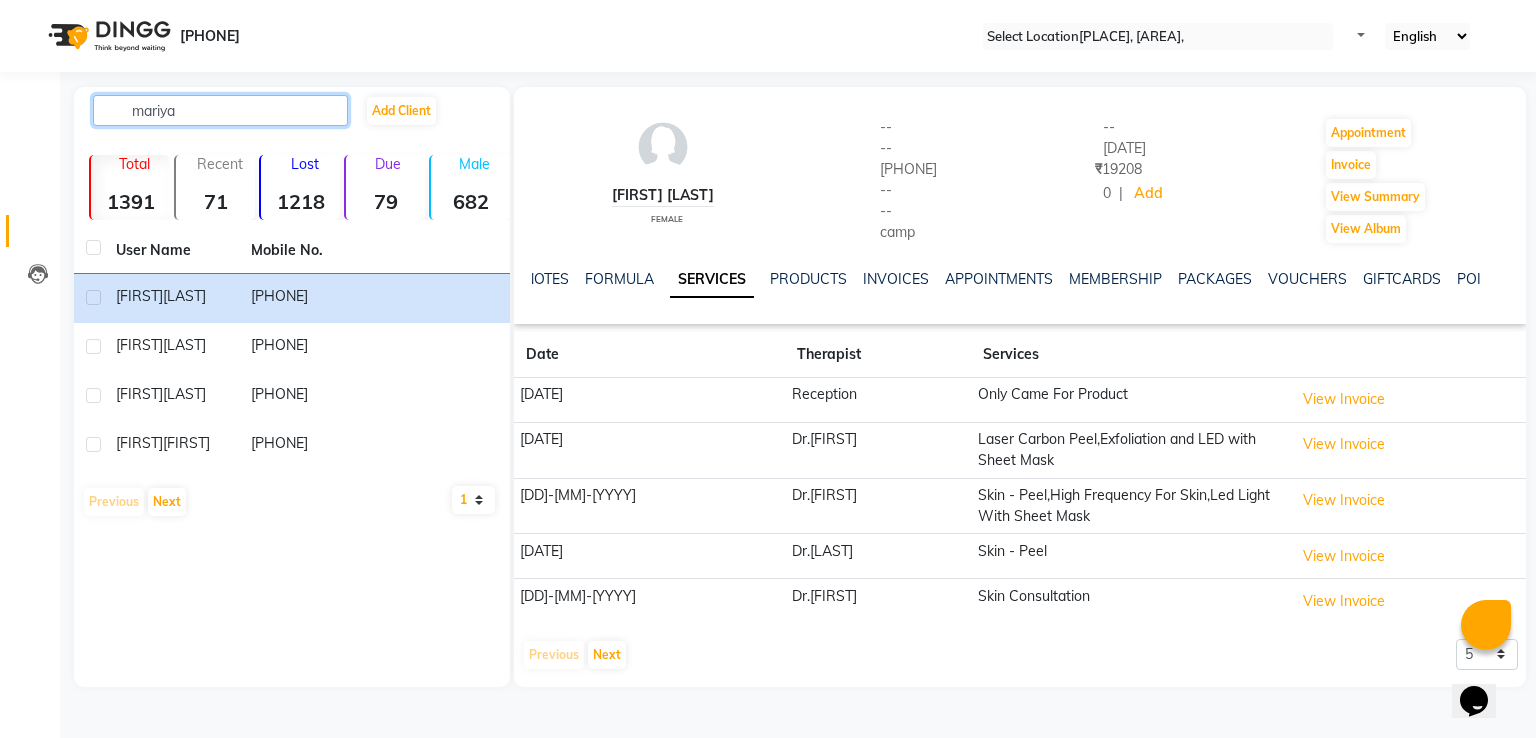 click on "mariya" at bounding box center (220, 110) 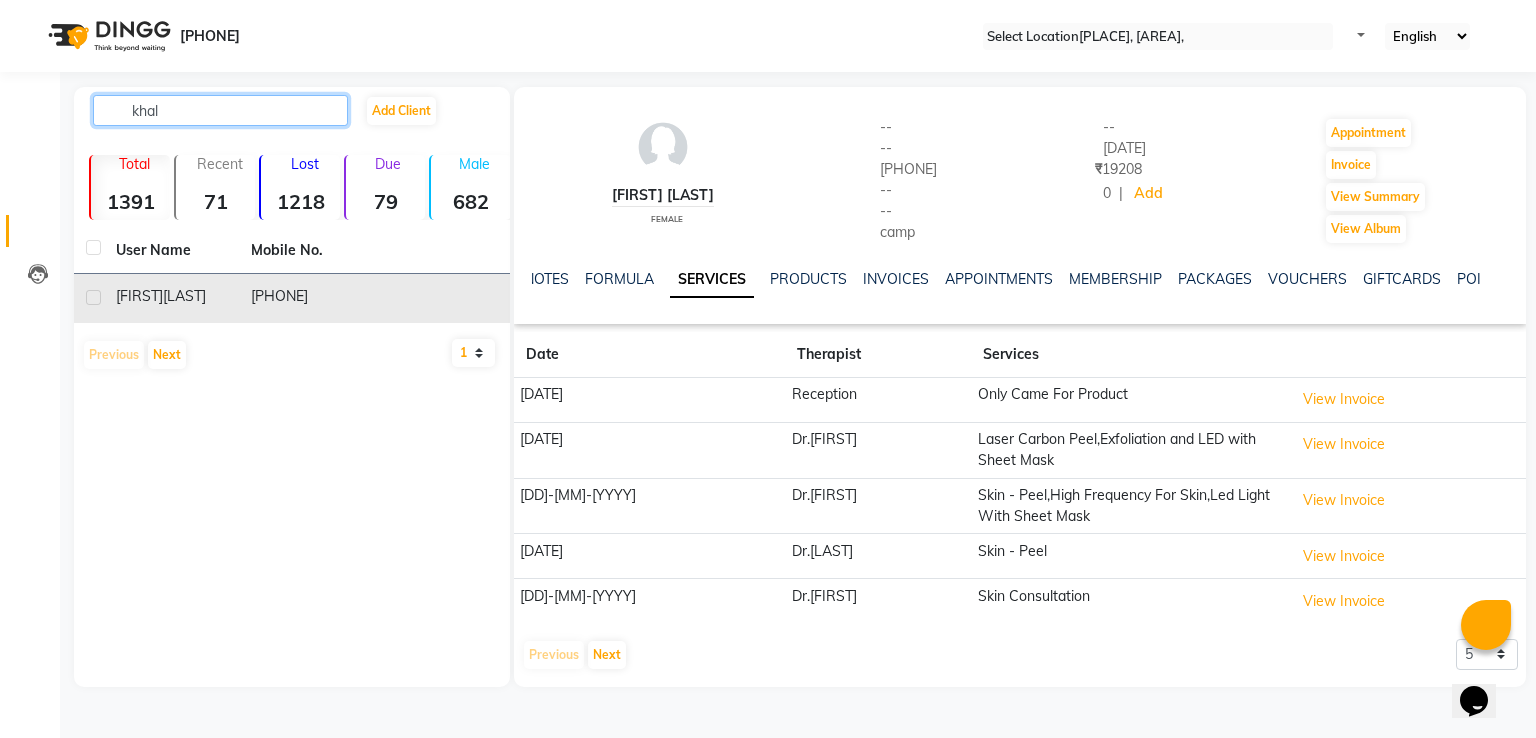 type on "khal" 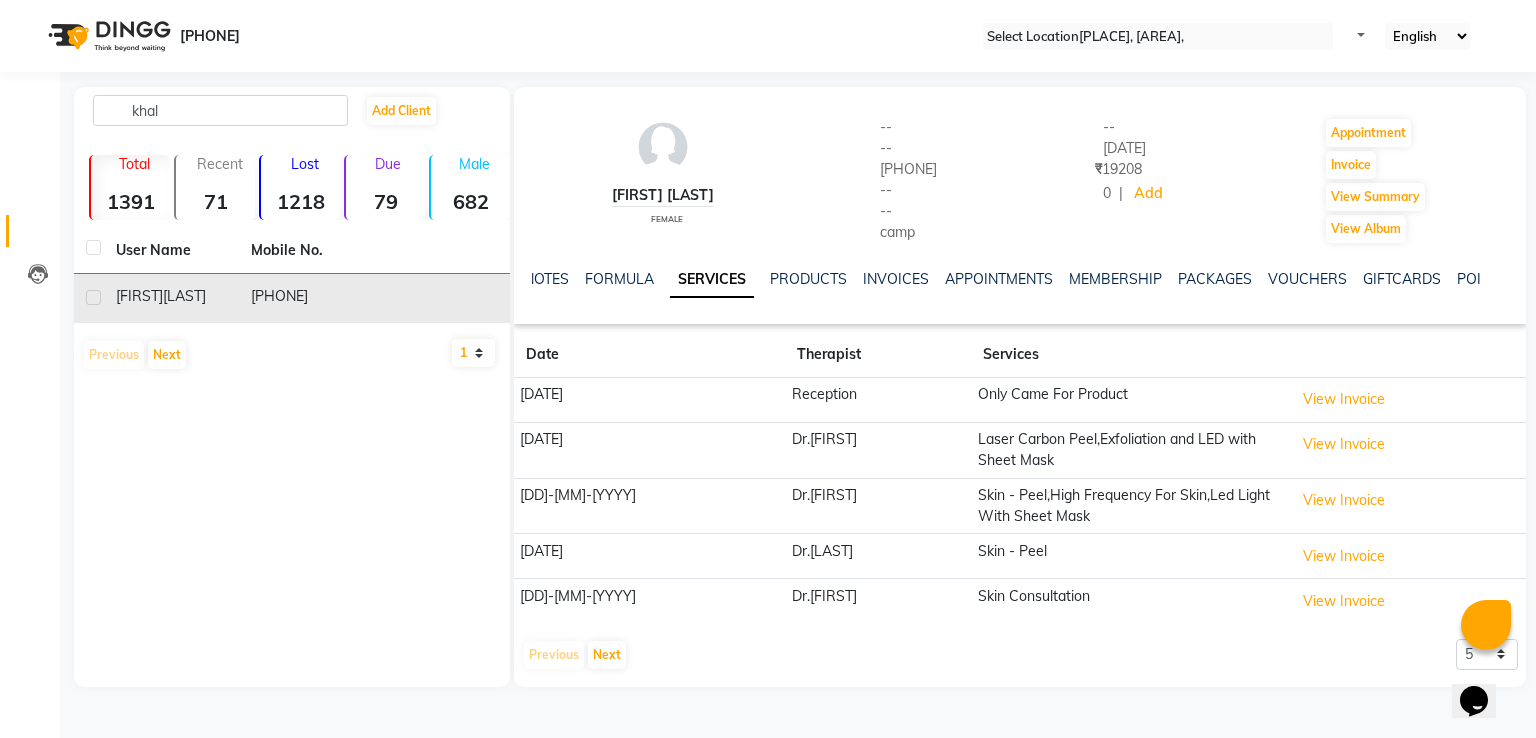 click on "[LAST]" at bounding box center [184, 296] 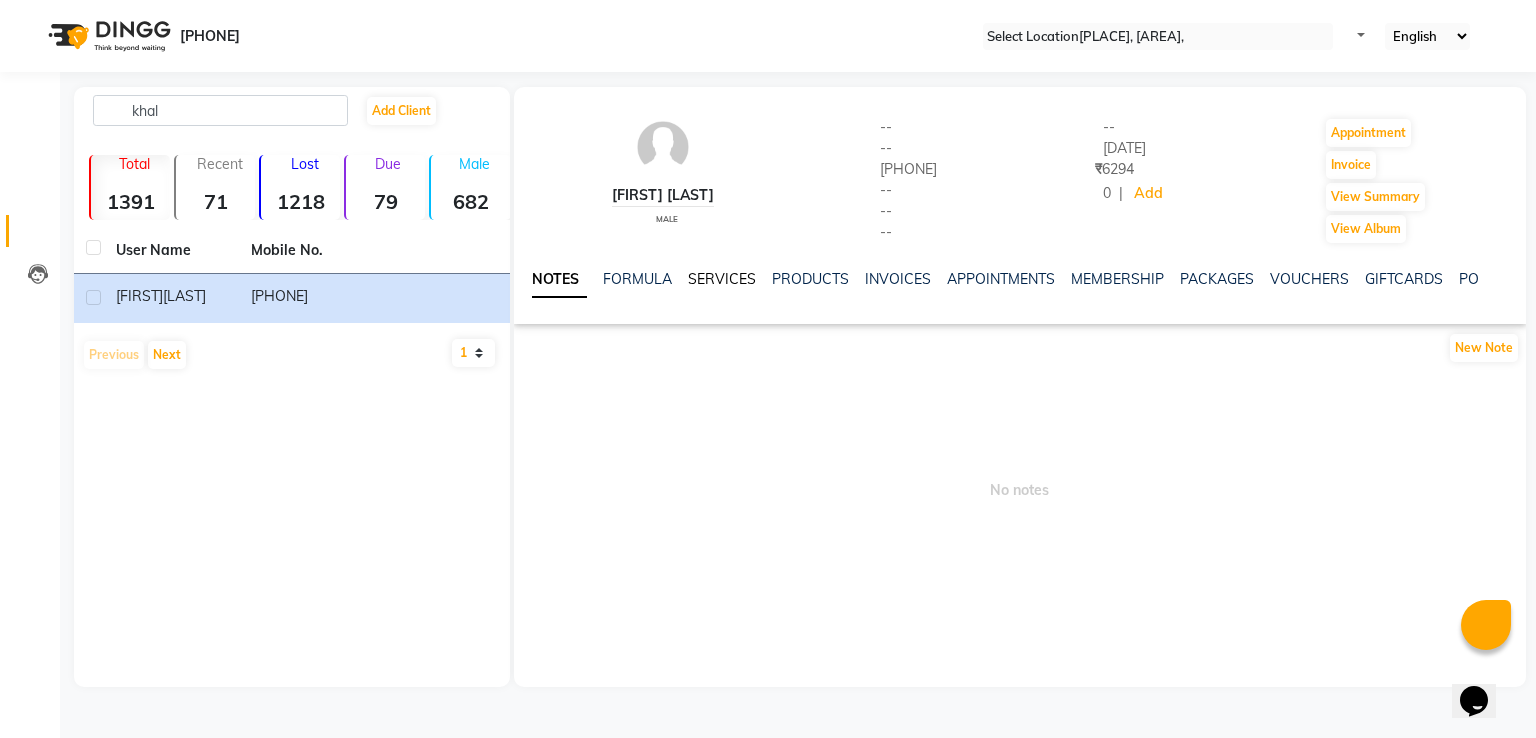 click on "SERVICES" at bounding box center [722, 279] 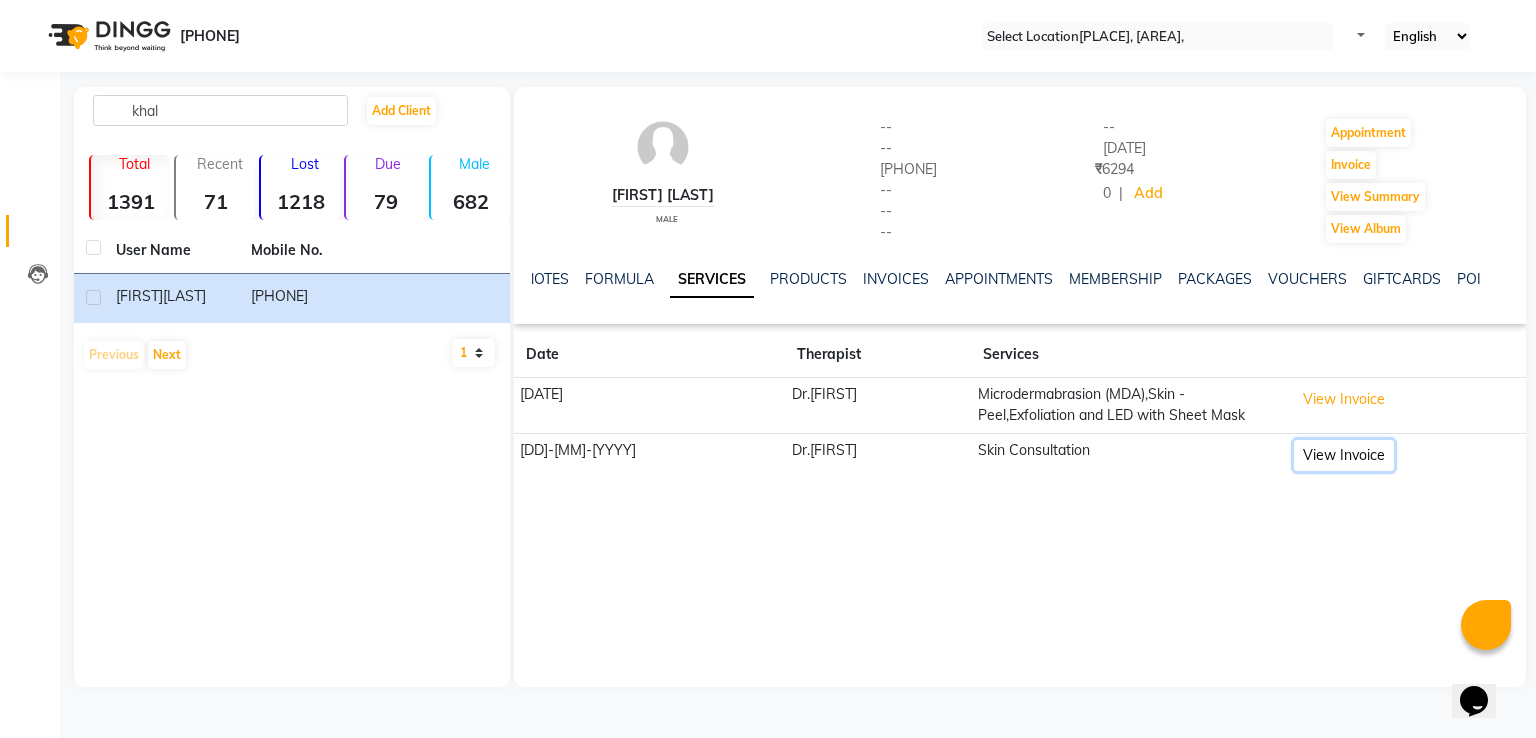 click on "View Invoice" at bounding box center (1344, 399) 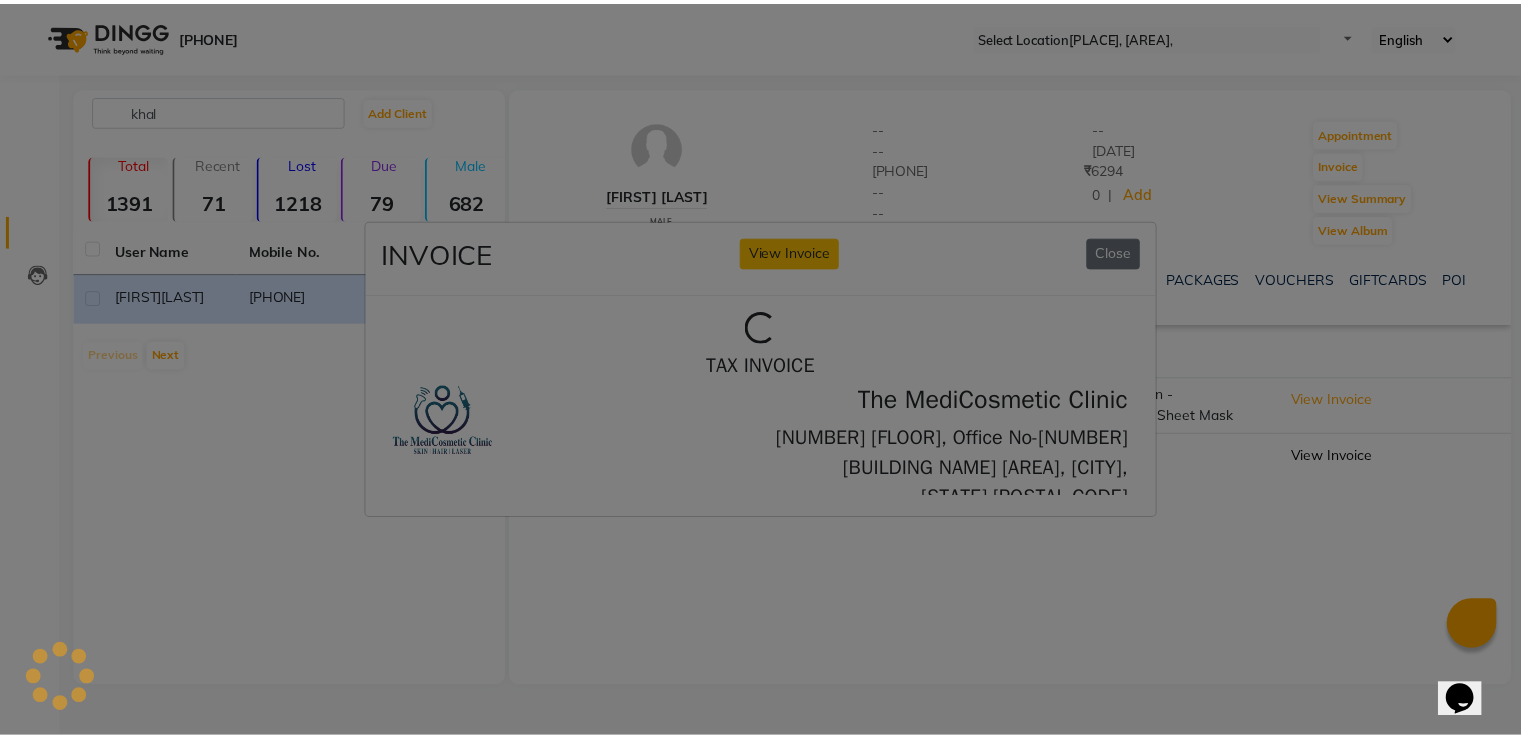 scroll, scrollTop: 0, scrollLeft: 0, axis: both 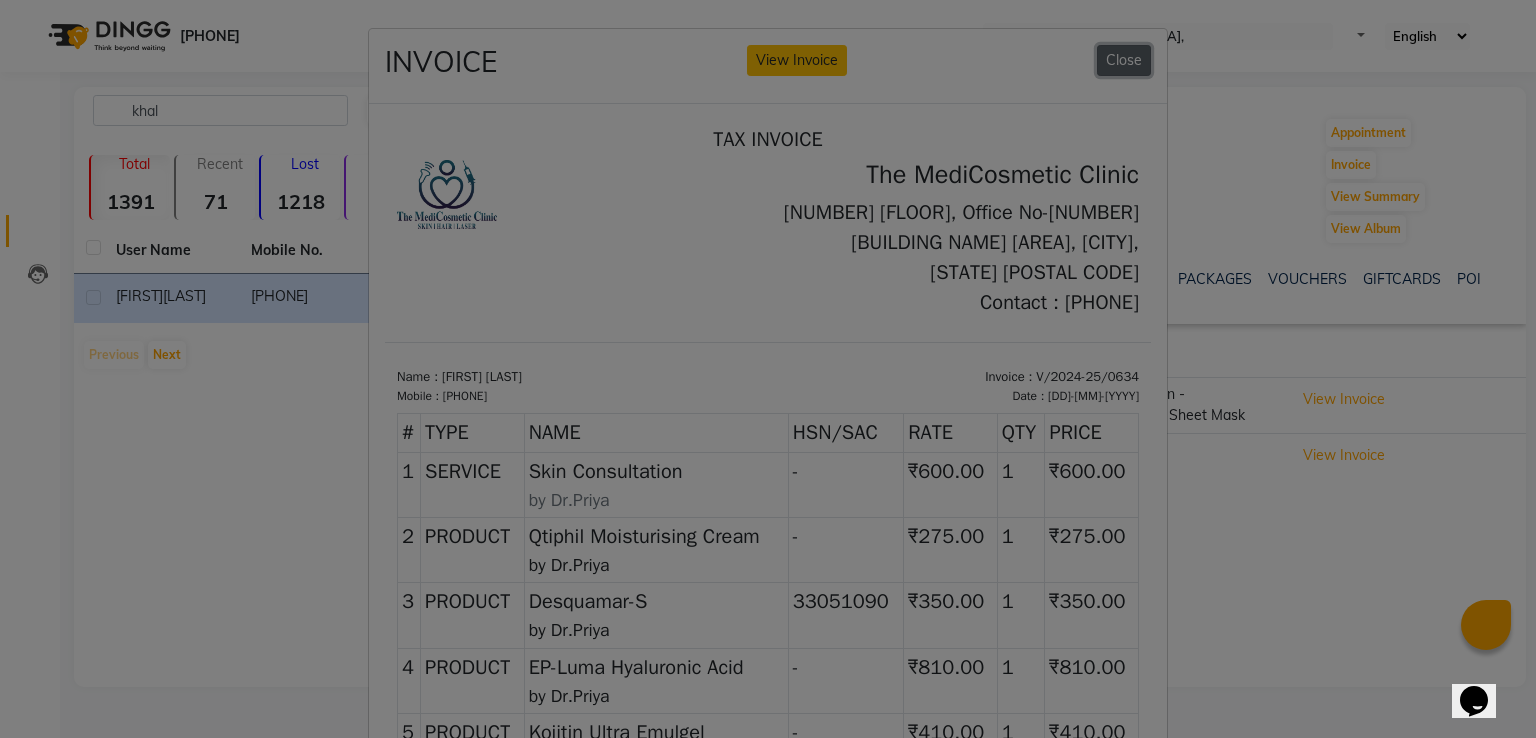click on "Close" at bounding box center [1124, 60] 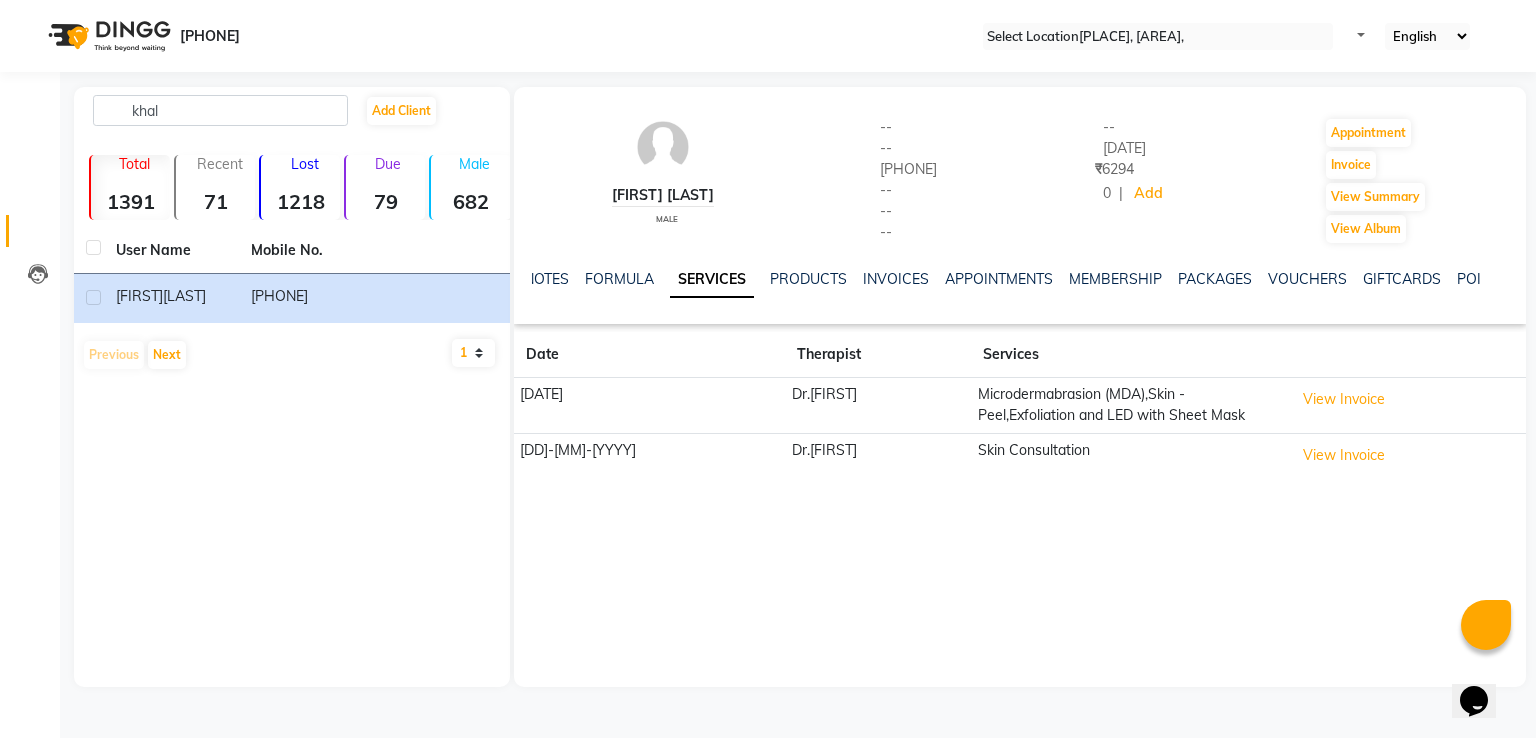 click on "08047224946 Select Location × The Medicosmetic Clinic, Mohammed Wadi, Default Panel English ENGLISH Español العربية मराठी हिंदी ગુજરાતી தமிழ் 中文 Notifications nothing to show" at bounding box center (768, 36) 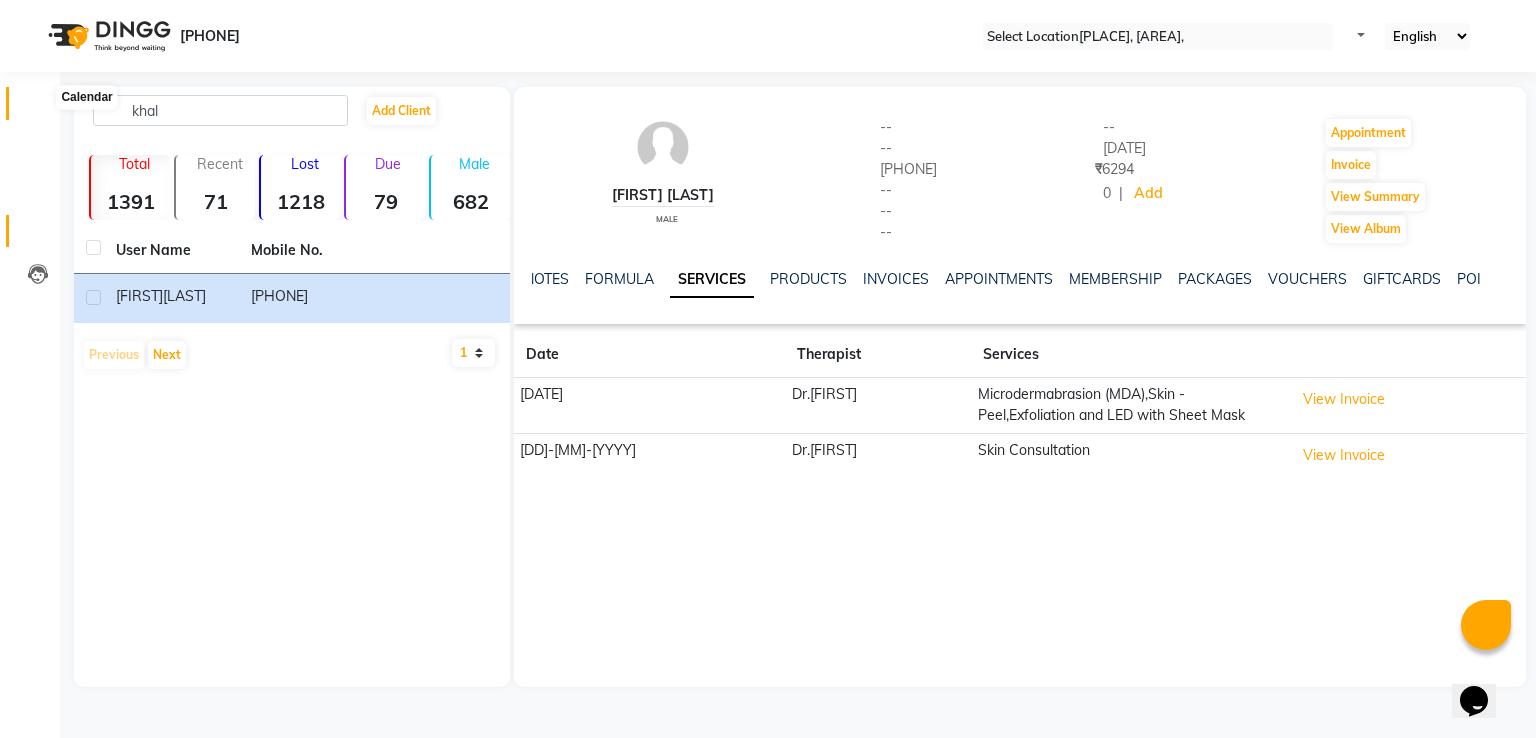 click at bounding box center (38, 108) 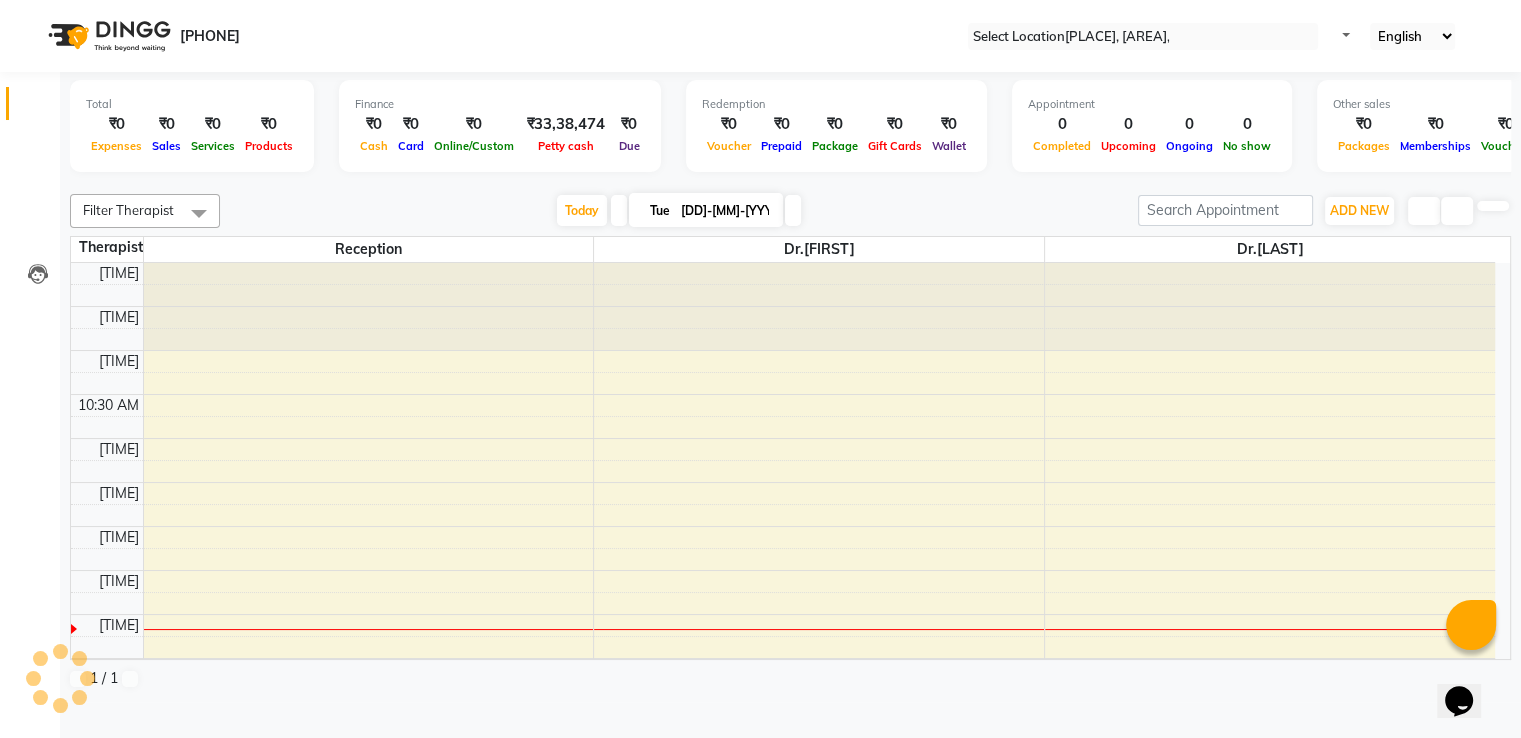 scroll, scrollTop: 0, scrollLeft: 0, axis: both 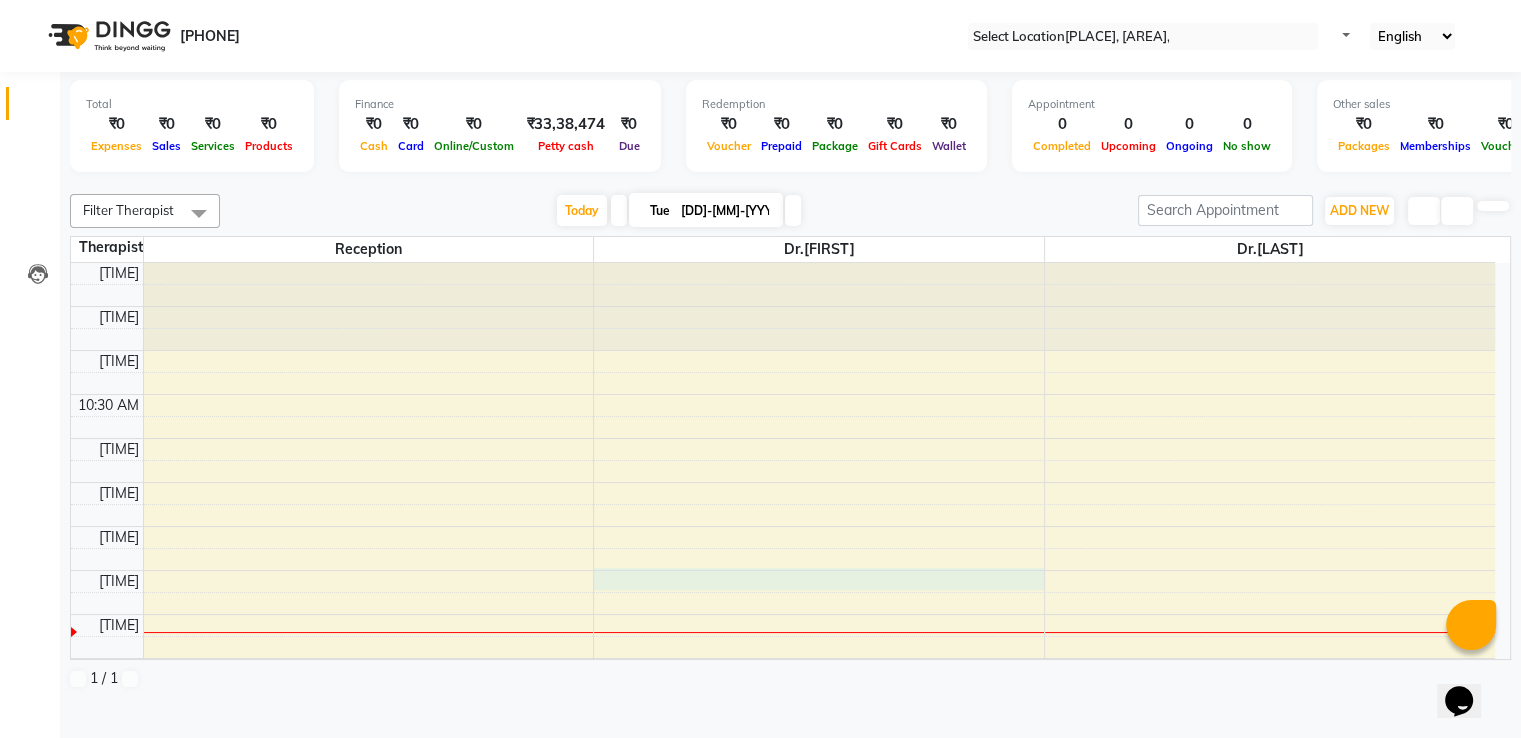 click on "[TIME] [TIME] [TIME] [TIME] [TIME] [TIME] [TIME] [TIME] [TIME] [TIME] [TIME] [TIME] [TIME] [TIME] [TIME] [TIME] [TIME] [TIME] [TIME] [TIME] [TIME] [TIME] [TIME] [TIME] [TIME] [TIME] [TIME] [TIME] [TIME] [TIME] [TIME] [TIME] [TIME] [TIME] [TIME] [TIME]" at bounding box center (783, 834) 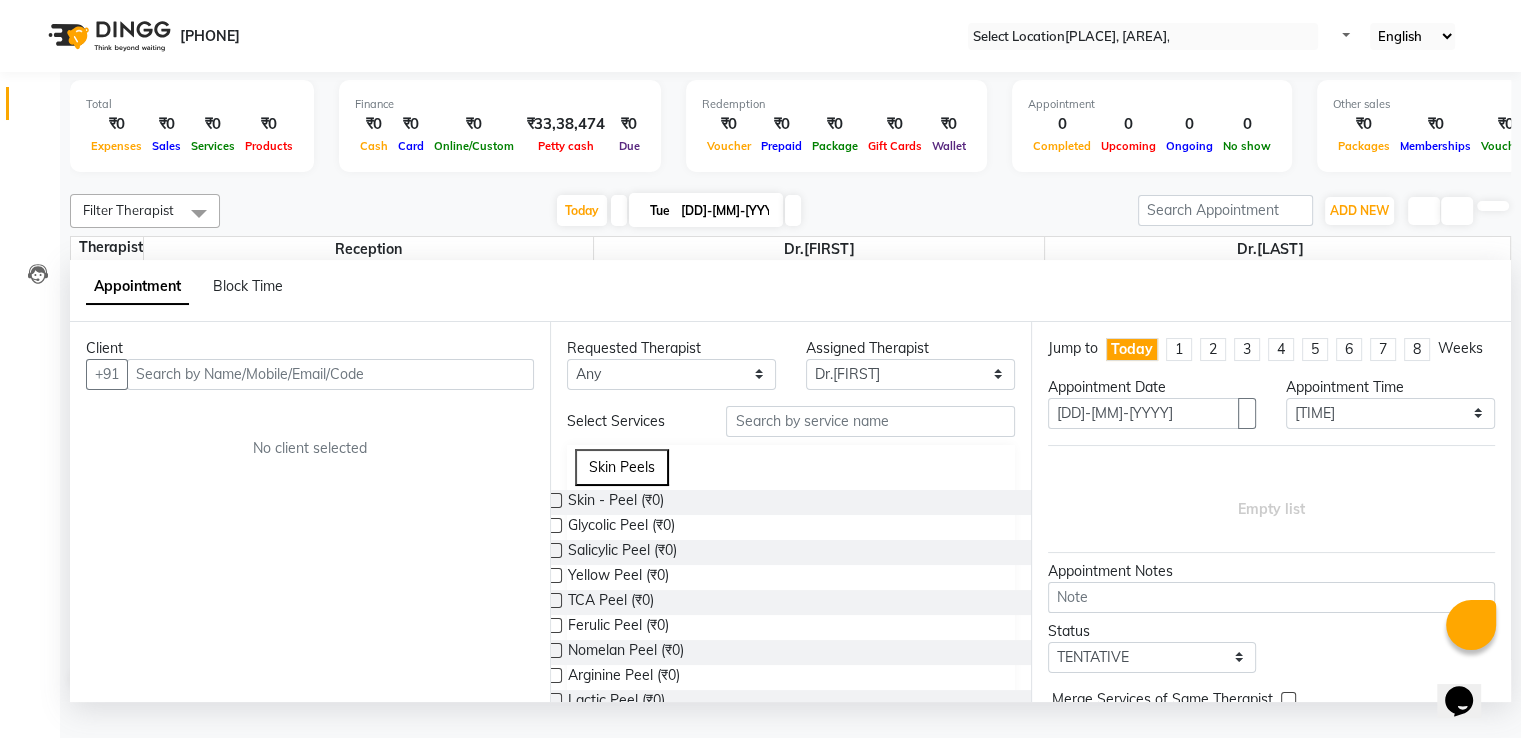 scroll, scrollTop: 1, scrollLeft: 0, axis: vertical 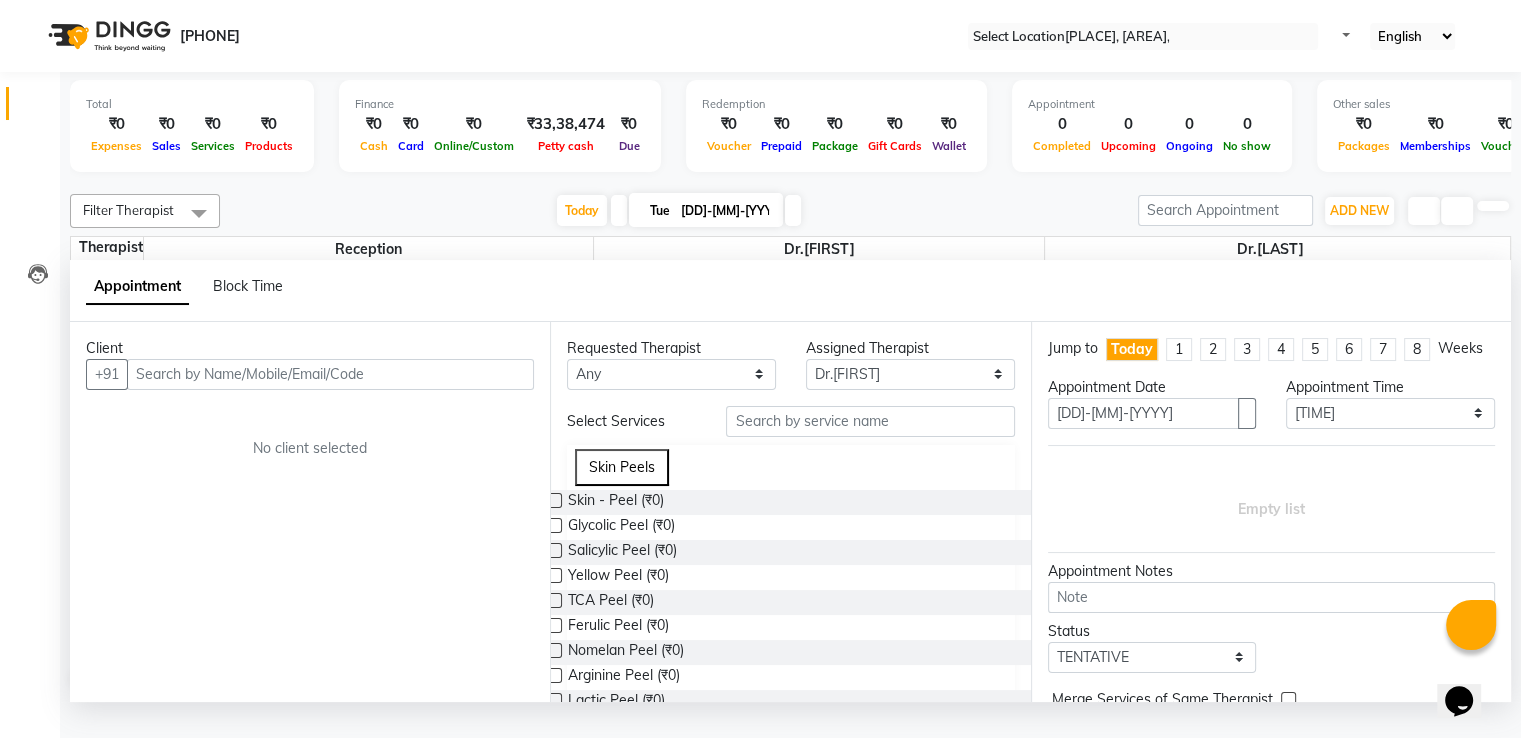 click at bounding box center [330, 374] 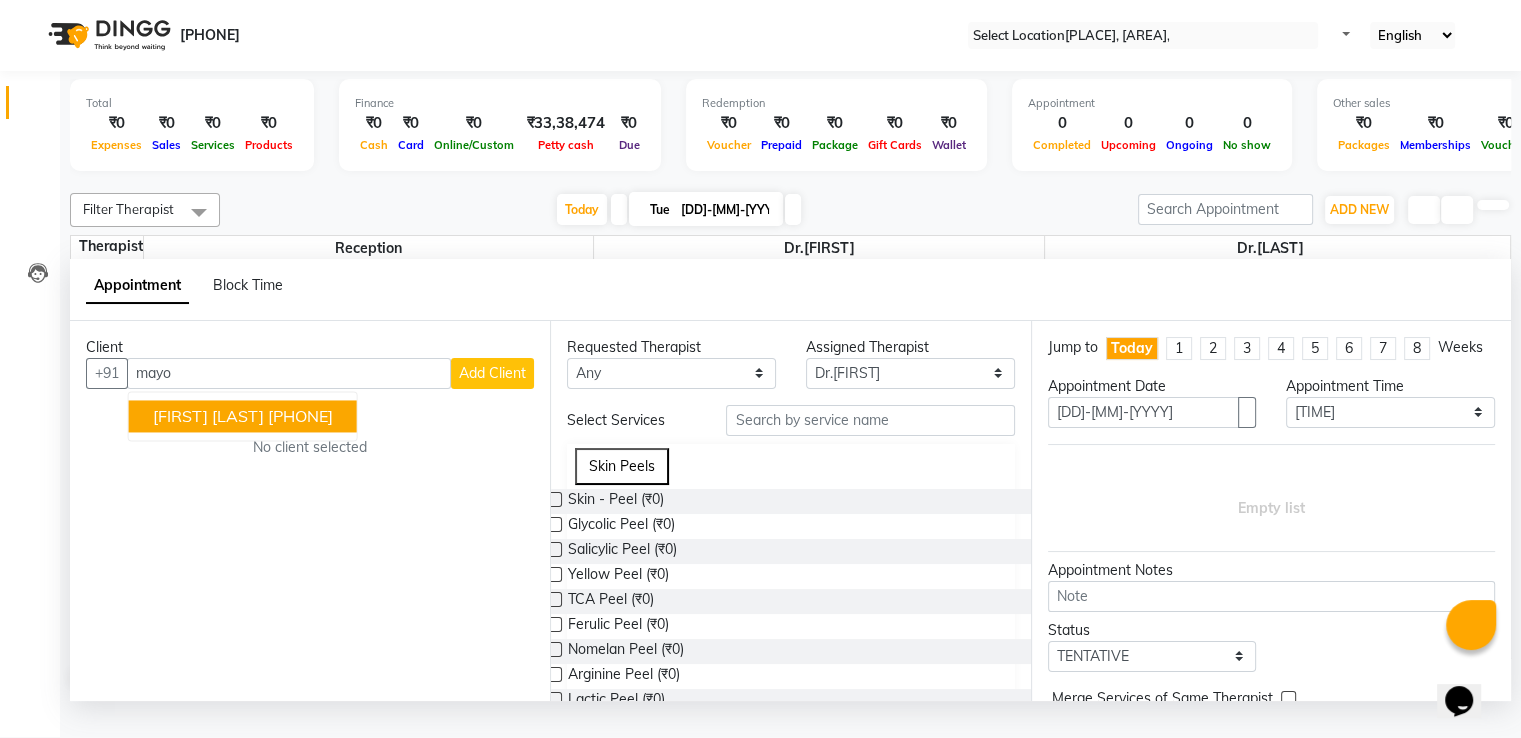 click on "[FIRST] [LAST]" at bounding box center [208, 416] 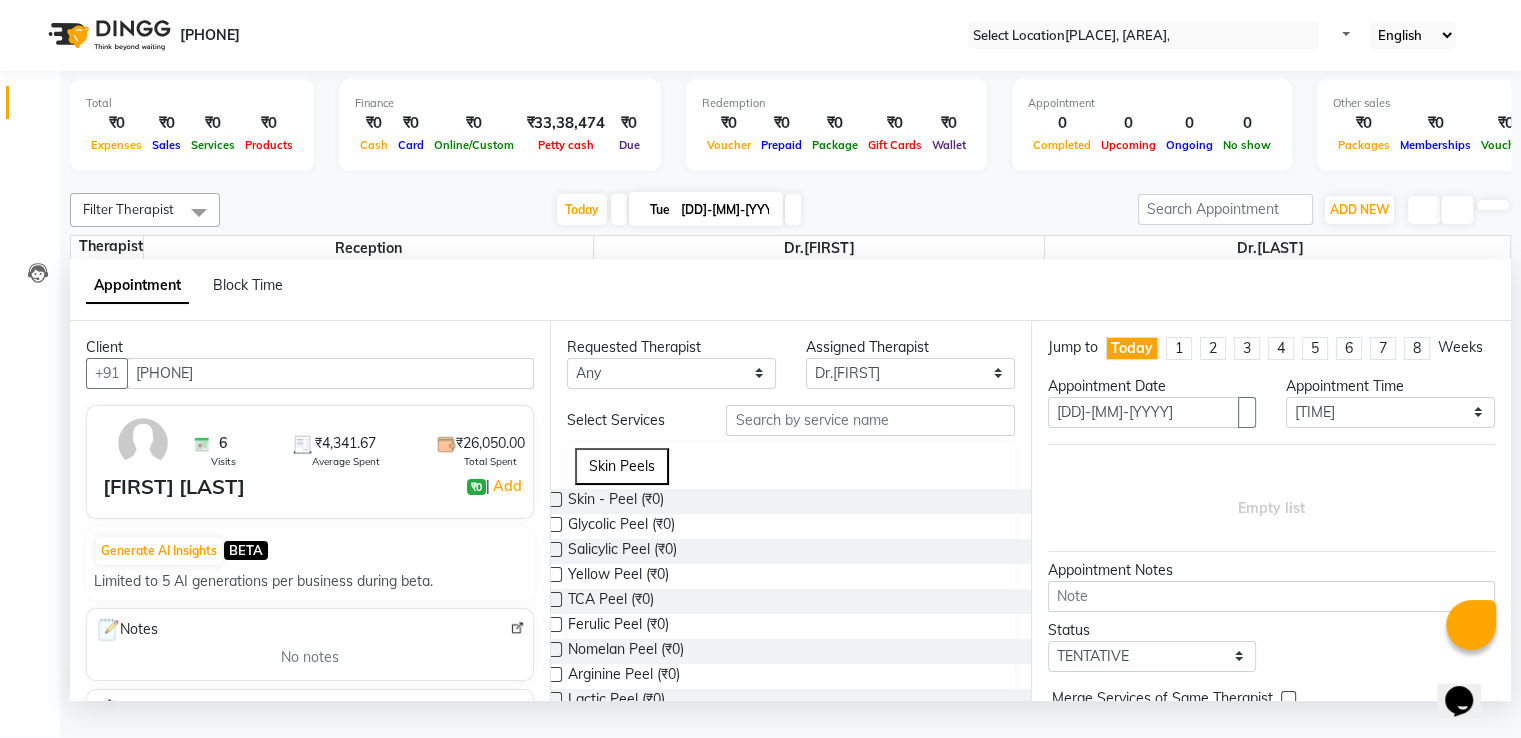 type on "[PHONE]" 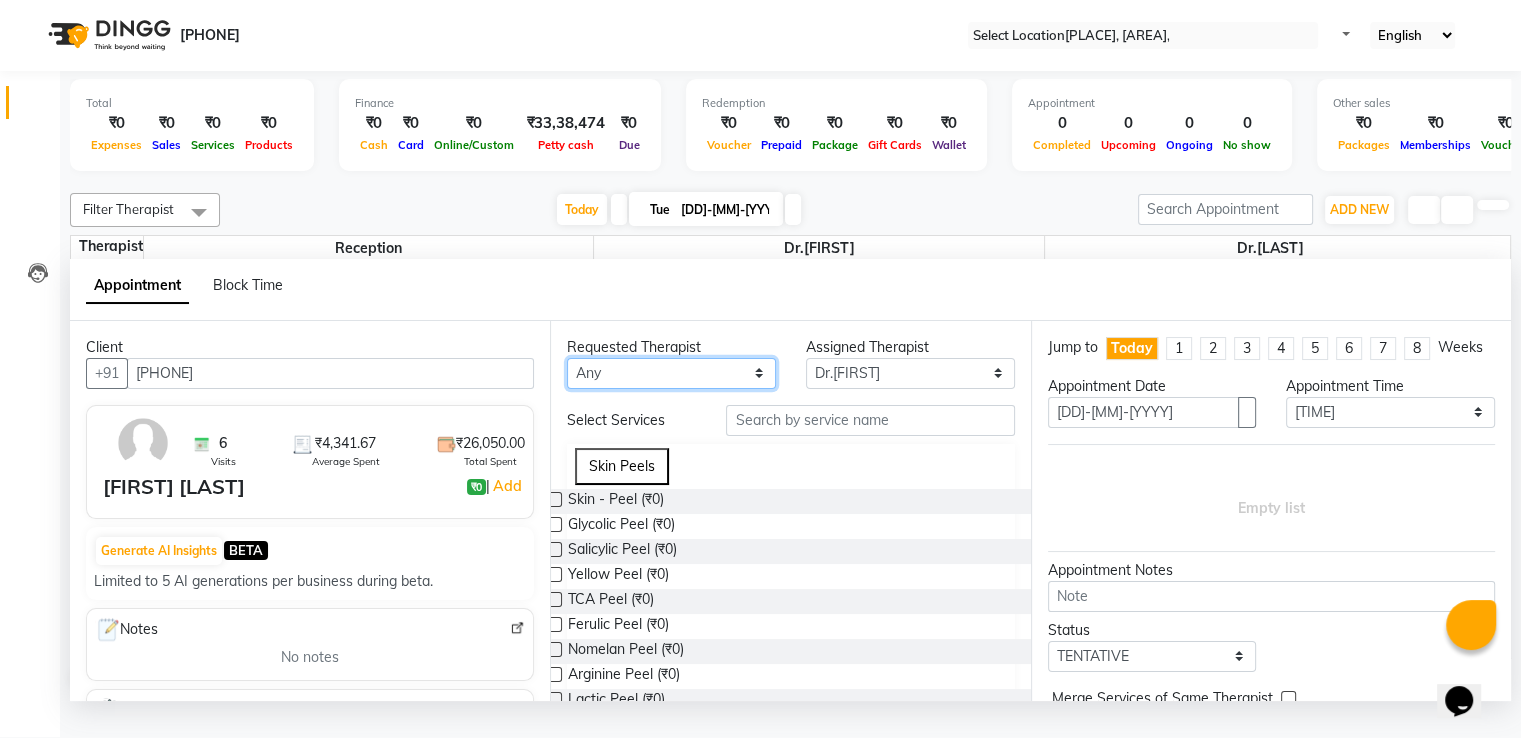 click on "Any Dr.Amruta Hodage Dr.Priya Reception" at bounding box center (671, 373) 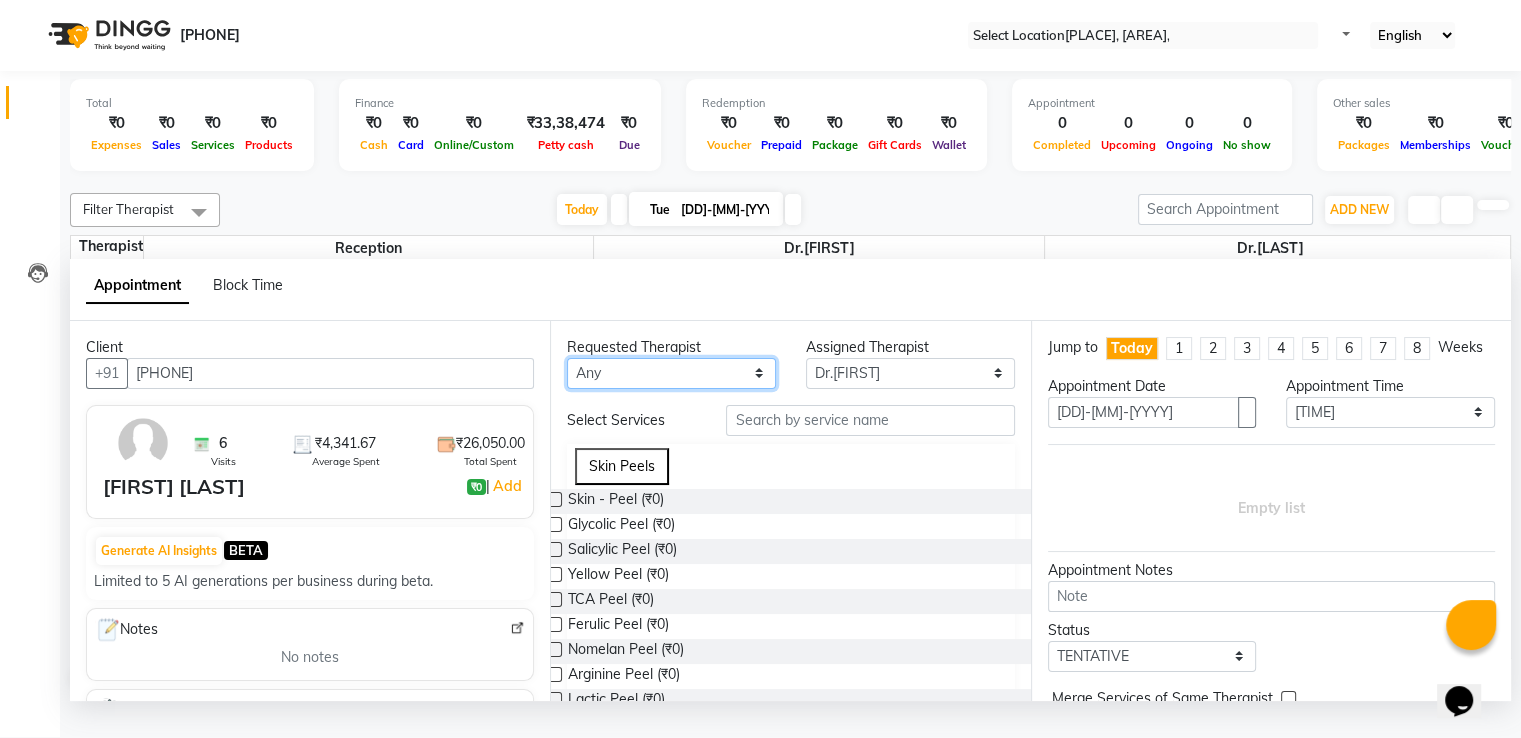 select on "28876" 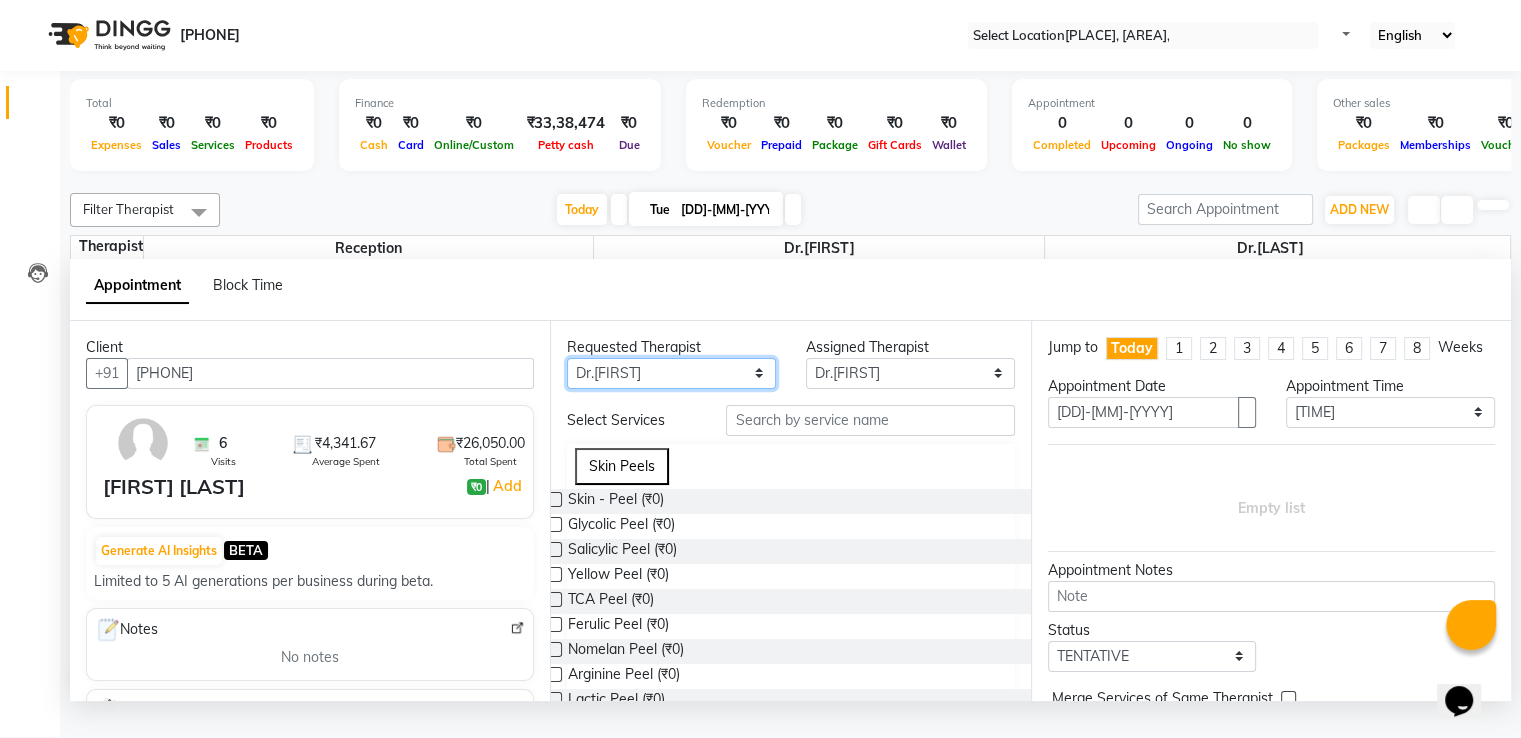 click on "Any Dr.Amruta Hodage Dr.Priya Reception" at bounding box center (671, 373) 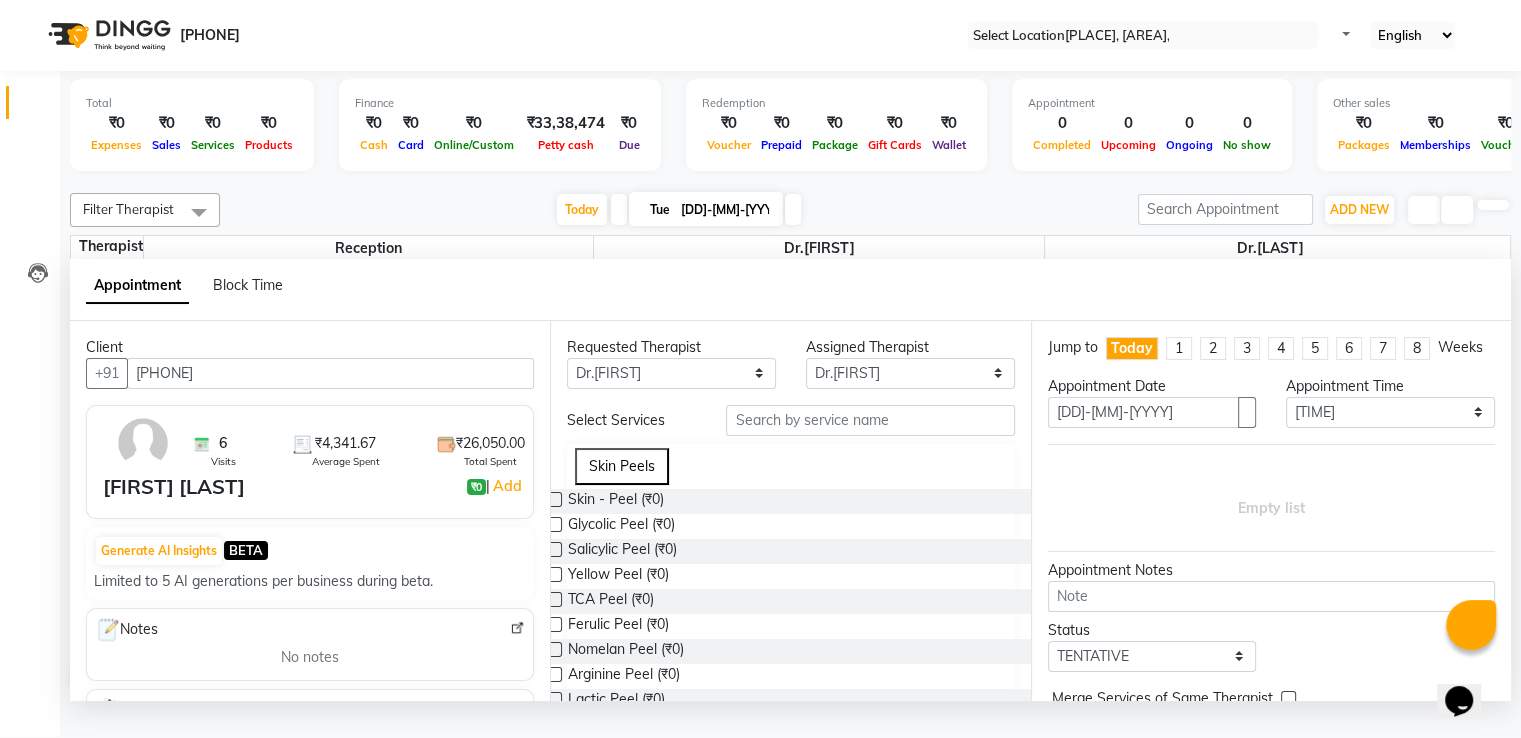 click on "Requested Therapist Any Dr.[LAST] [LAST] Reception Assigned Therapist Select Dr.[LAST] [LAST] Reception Select Services Skin Peels Skin - Peel (₹0) Glycolic Peel (₹0) Salicylic Peel (₹0) Yellow Peel (₹0) TCA Peel (₹0) Ferulic Peel (₹0) Nomelan Peel (₹0) Arginine Peel (₹0) Lactic Peel (₹0) Mandalic Peel (₹0) Skin Consultation (₹600.00) Skin Followup (₹250.00) Hair Consultation (₹400.00) Hair followup (₹250.00) Hair transplant followup (₹0) Microblading (₹0) Clot removal (₹0) Pending amount (₹0) Cautery for mole removal (₹0) Skin & Hair Consultation (₹600.00) Laser Hair Removal Chest & Stomach (₹0) whitening mask (₹0) High Frequency with Anti Dandruff Treatment (₹0) Vampire facial (₹0) Next followup Date (₹0) Kenacort Injection (₹0) Booking amount (₹0) Package Closed (₹0) Medi Facial (₹0) Hair PRP with DermaRoller (₹0) Laser Hair Removal Chin (₹0) Hair Transplant Consultation (₹0) CO2 Fraction [ Laser ] (₹0) BB Glow (₹0)" at bounding box center (790, 511) 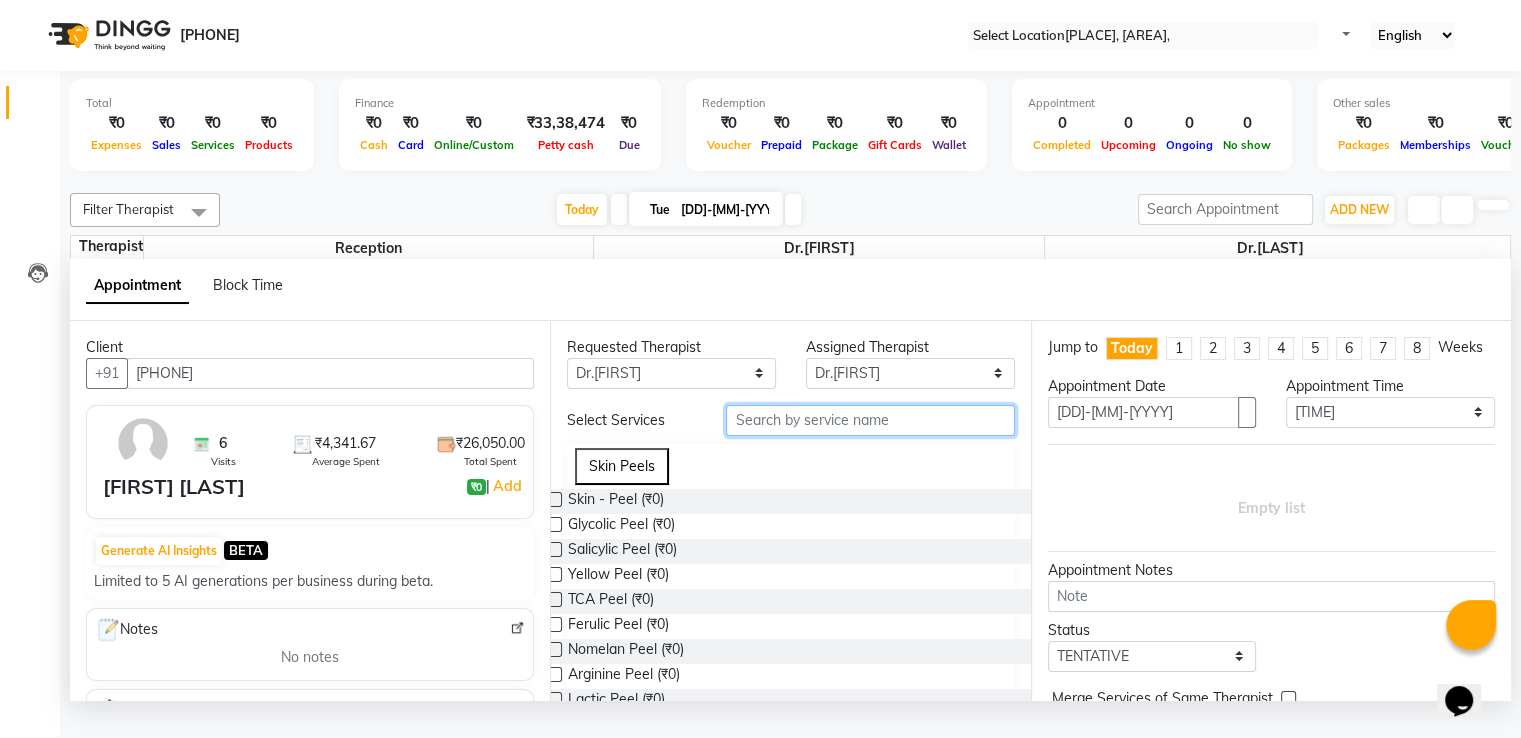click at bounding box center [870, 420] 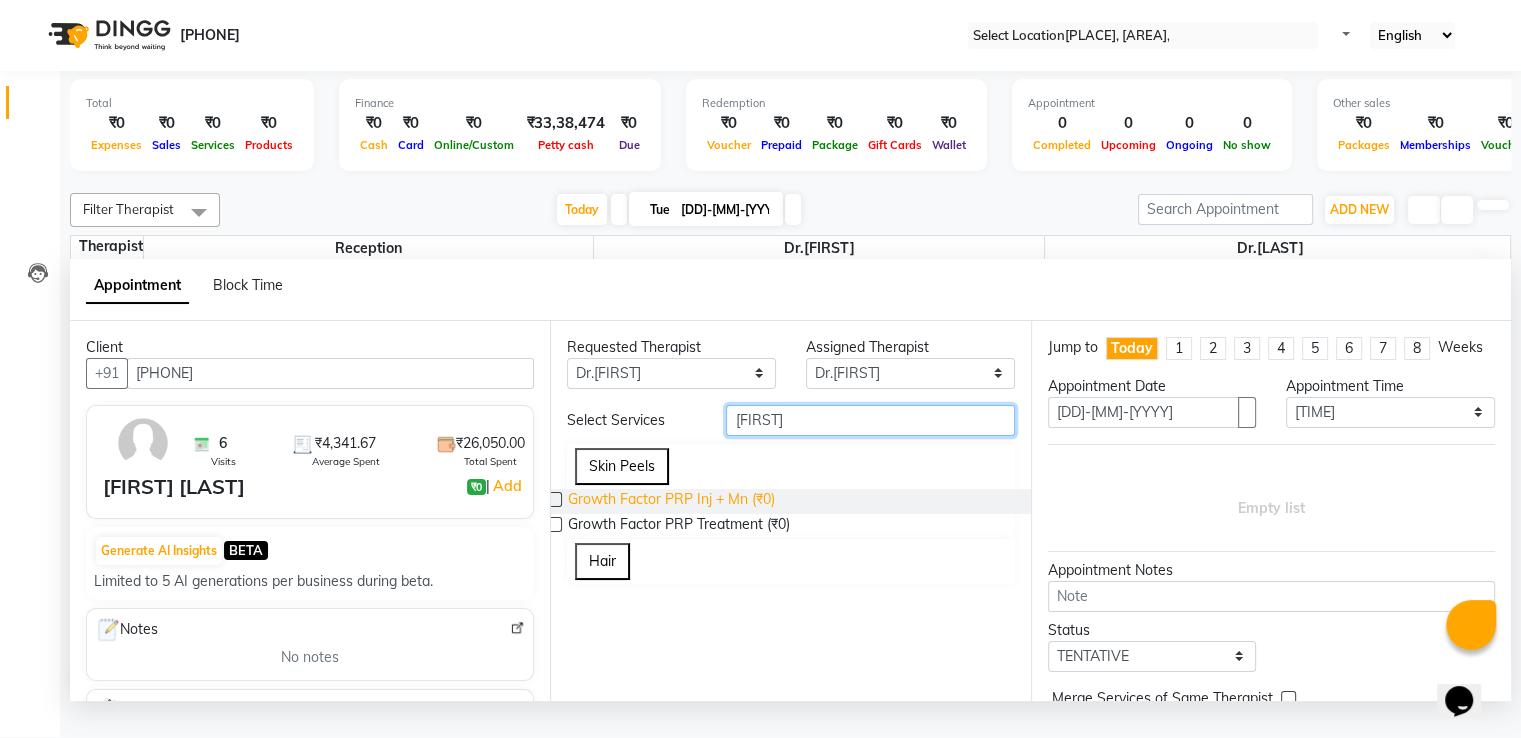 type on "[FIRST]" 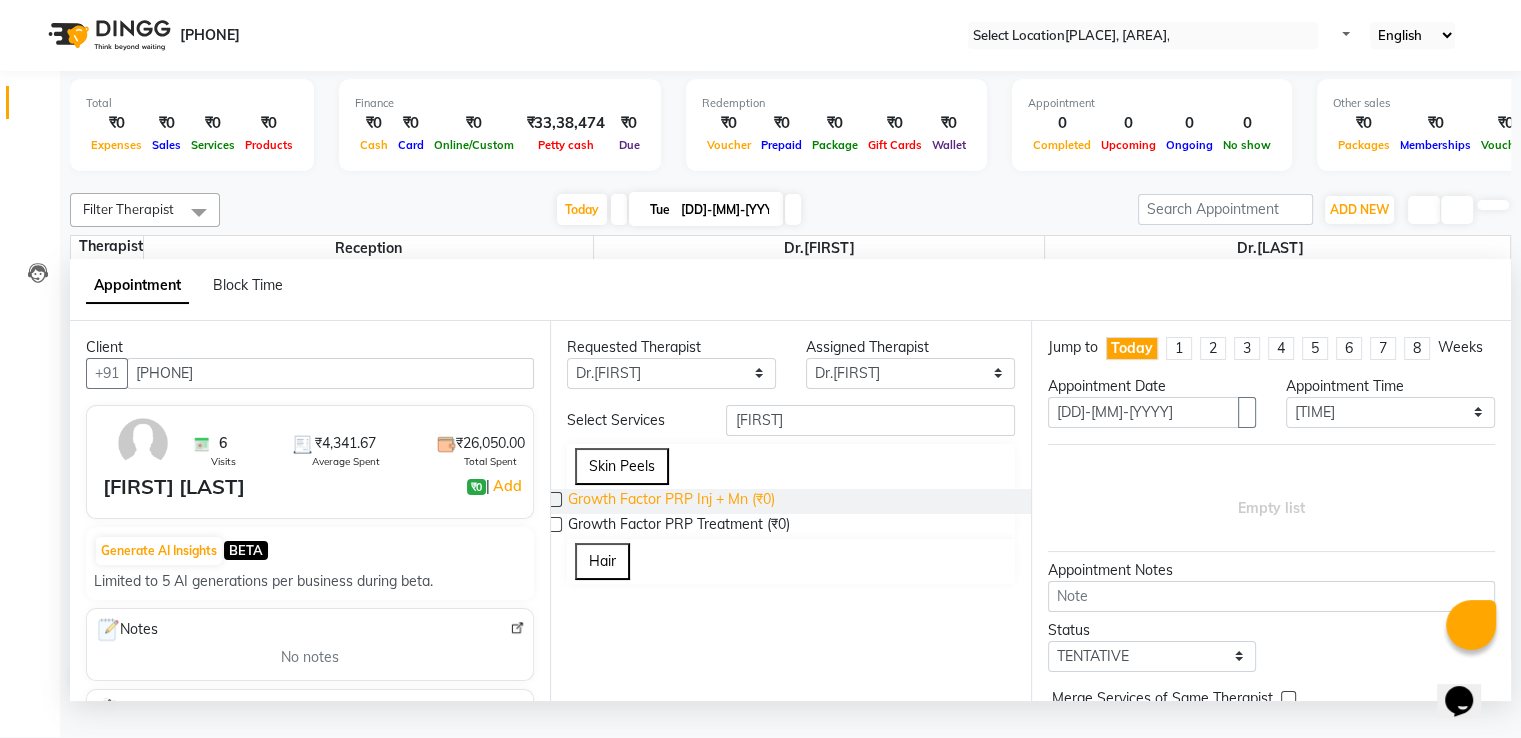click on "Growth Factor PRP Inj + Mn (₹0)" at bounding box center (671, 501) 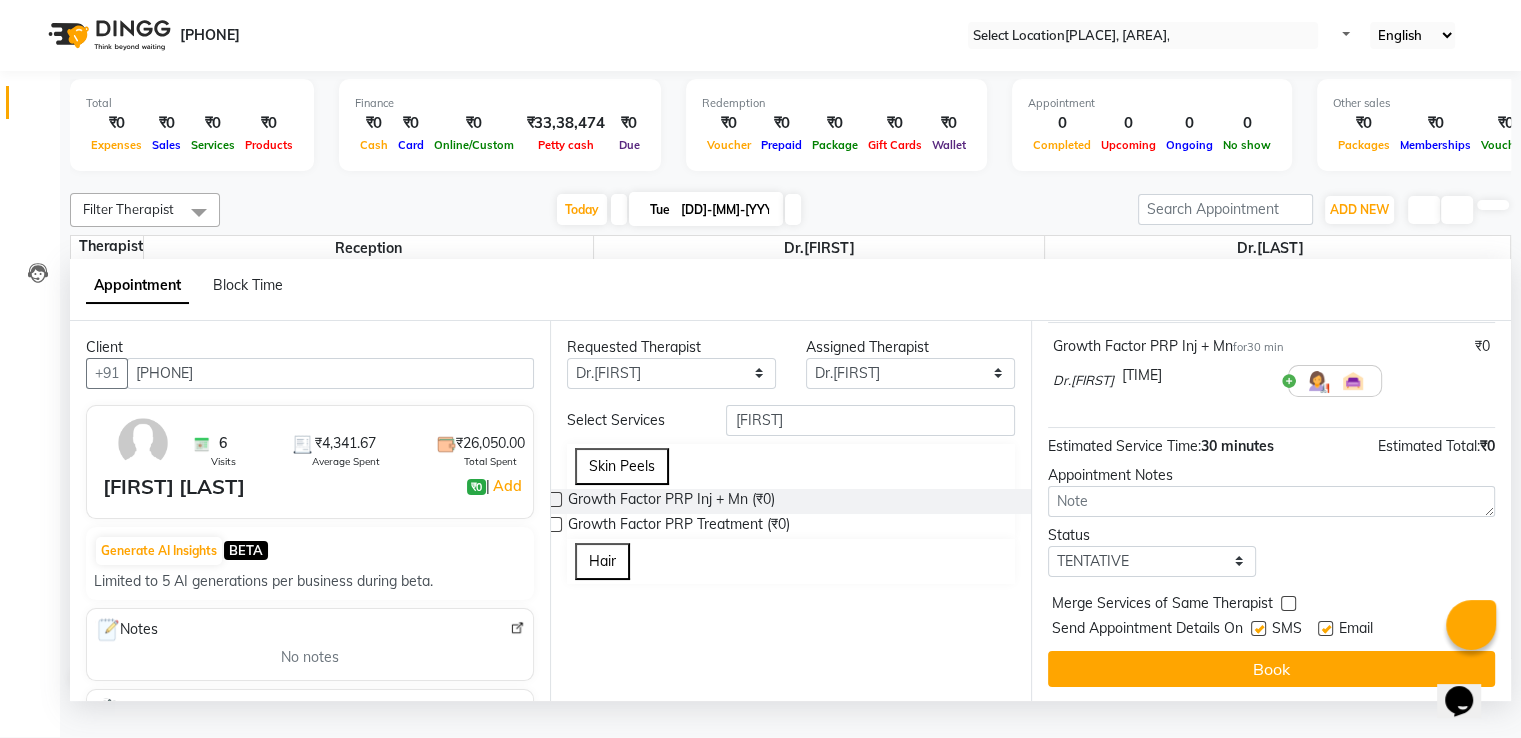 scroll, scrollTop: 144, scrollLeft: 0, axis: vertical 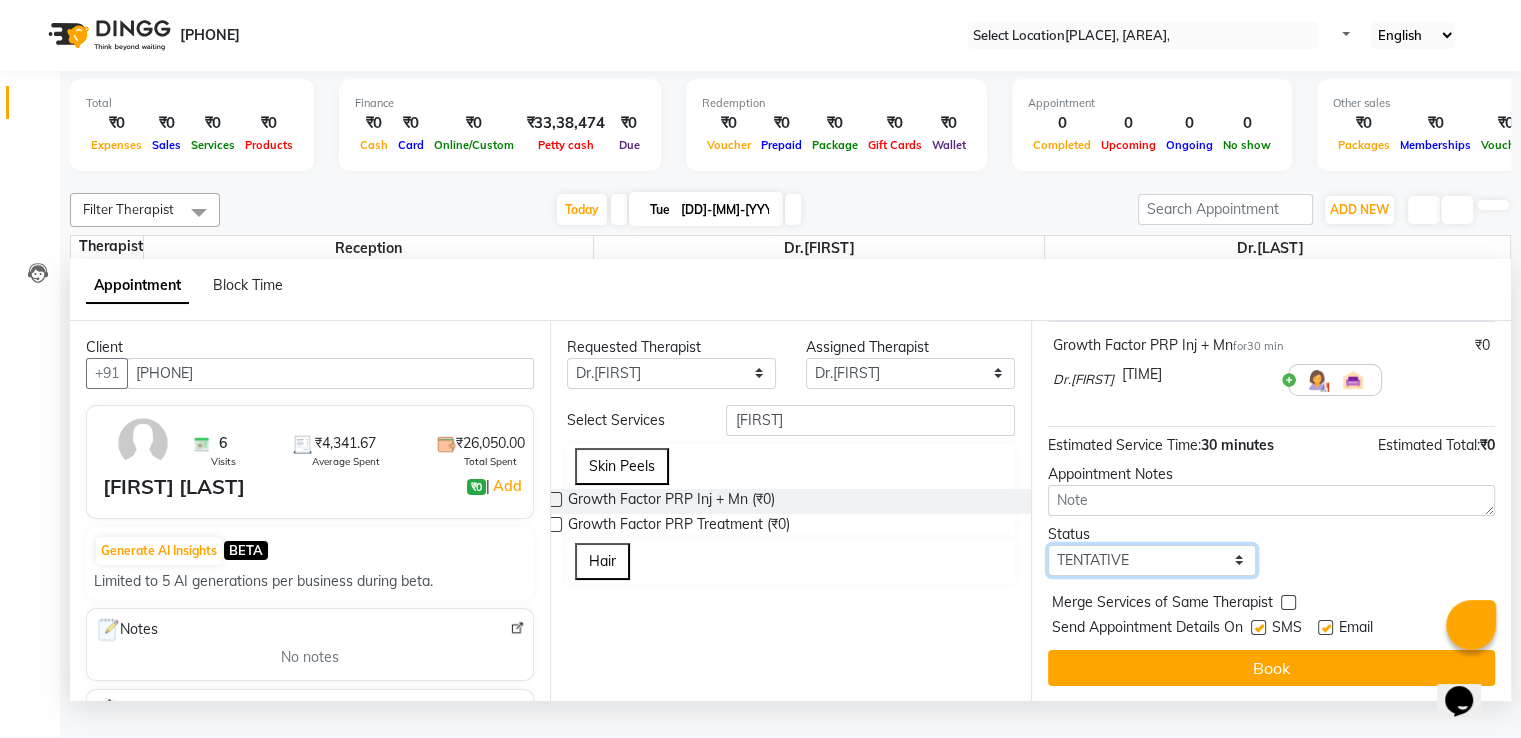 click on "Select TENTATIVE CONFIRM CHECK-IN UPCOMING" at bounding box center [1152, 560] 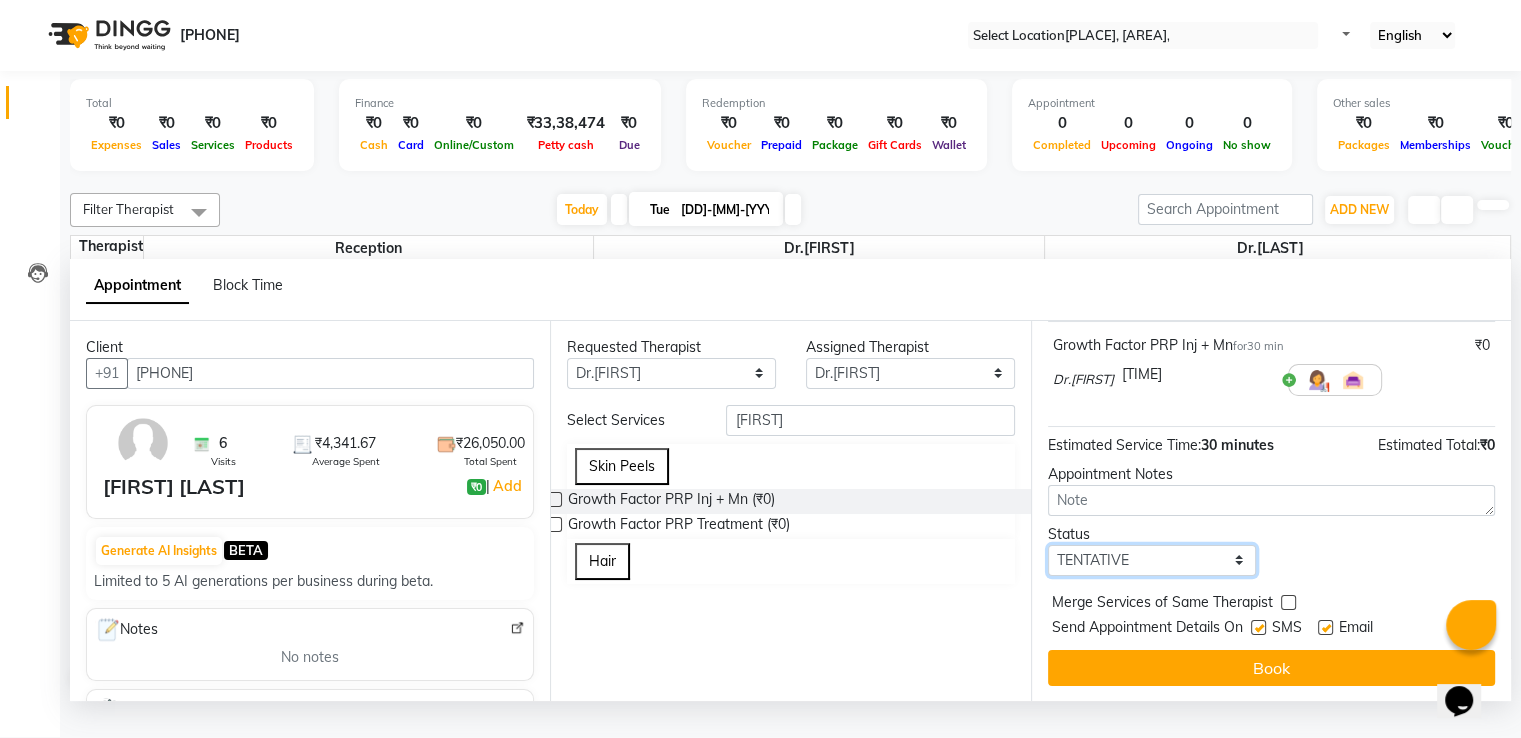 select on "confirm booking" 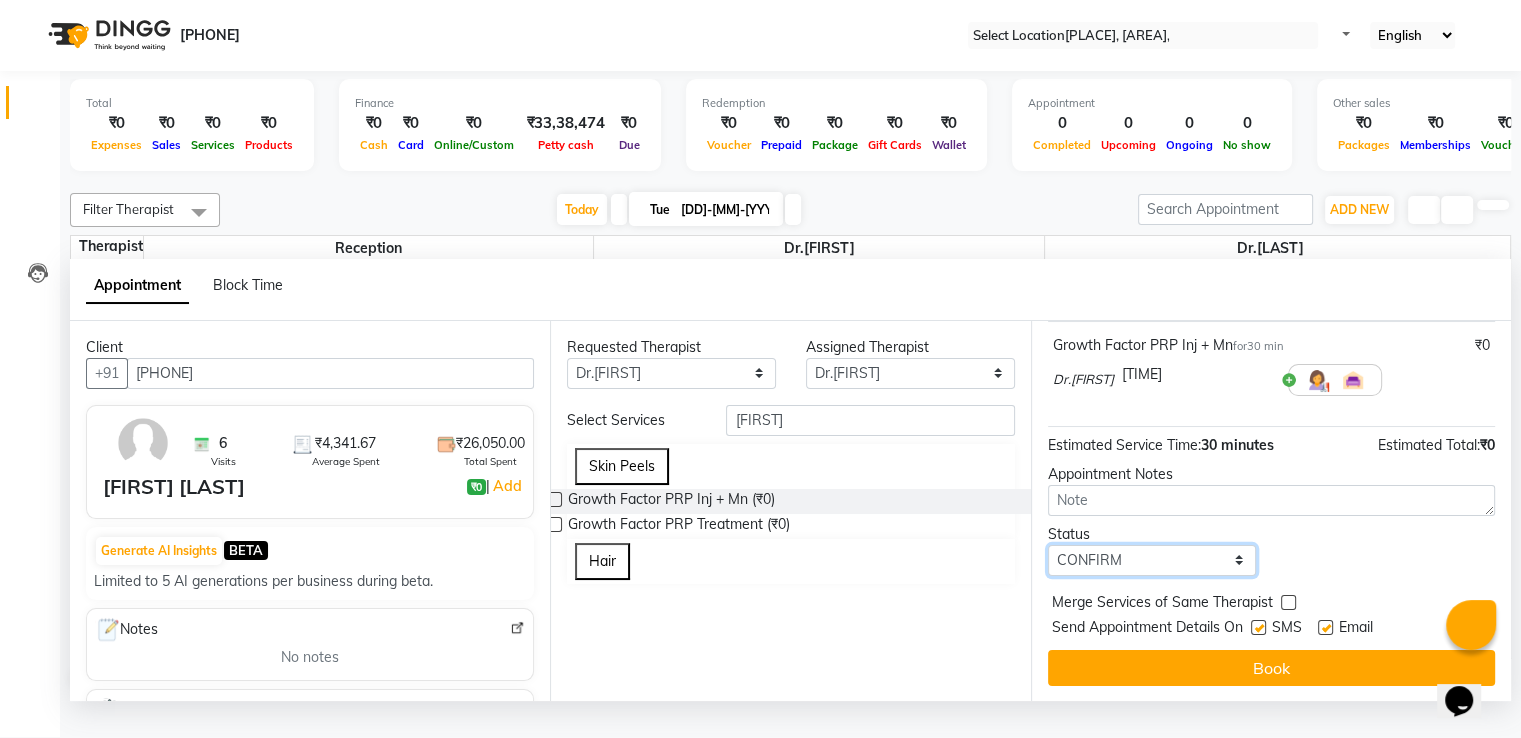 click on "Select TENTATIVE CONFIRM CHECK-IN UPCOMING" at bounding box center [1152, 560] 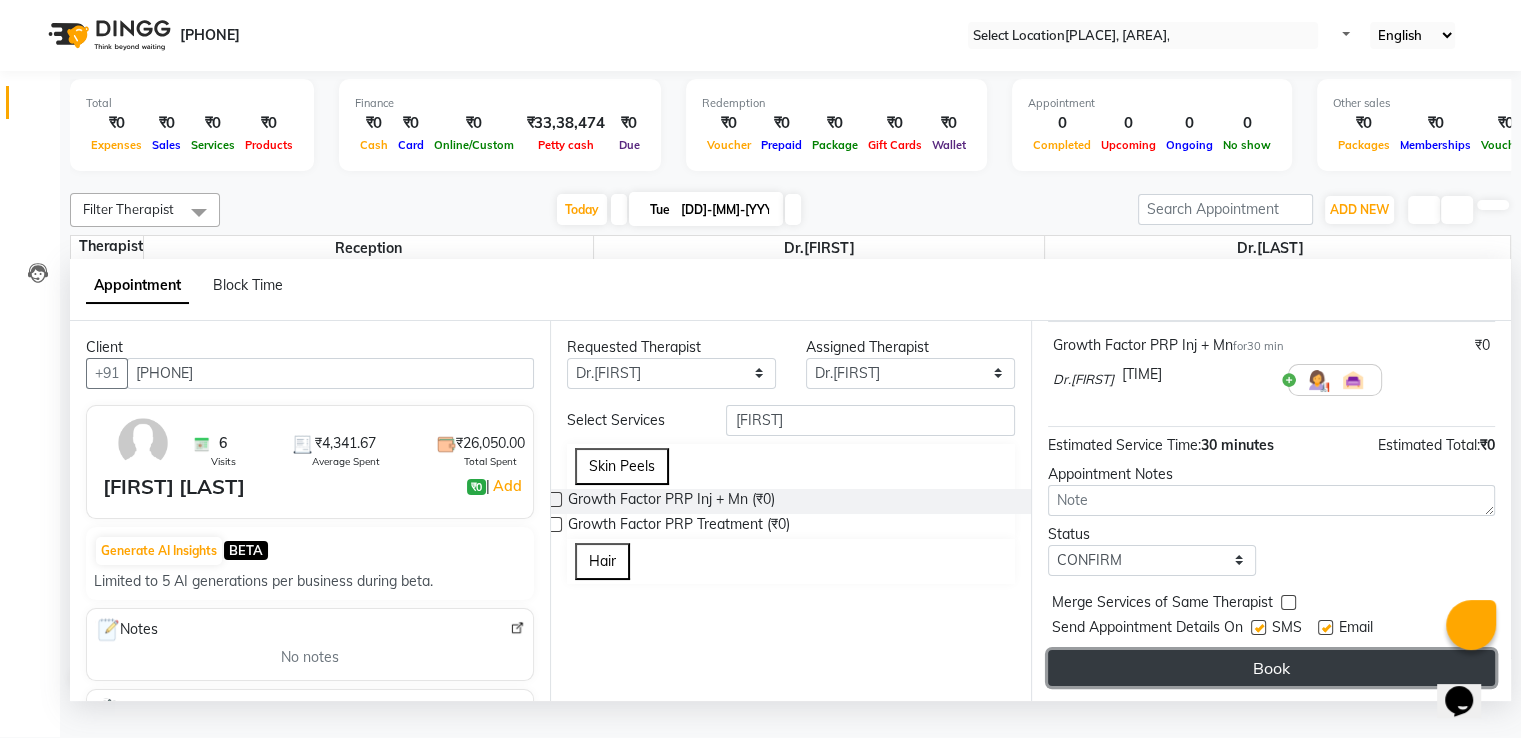 click on "Book" at bounding box center (1271, 668) 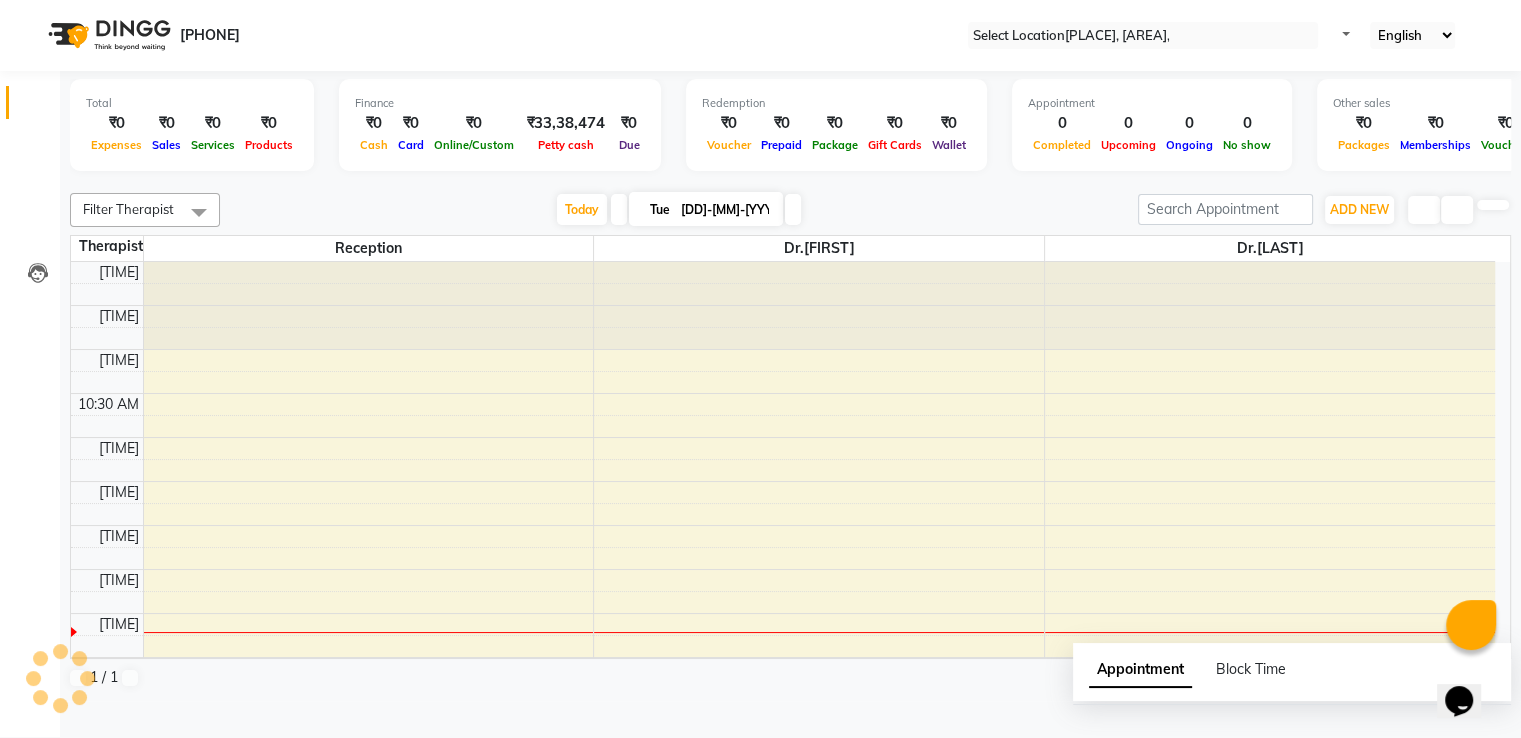scroll, scrollTop: 0, scrollLeft: 0, axis: both 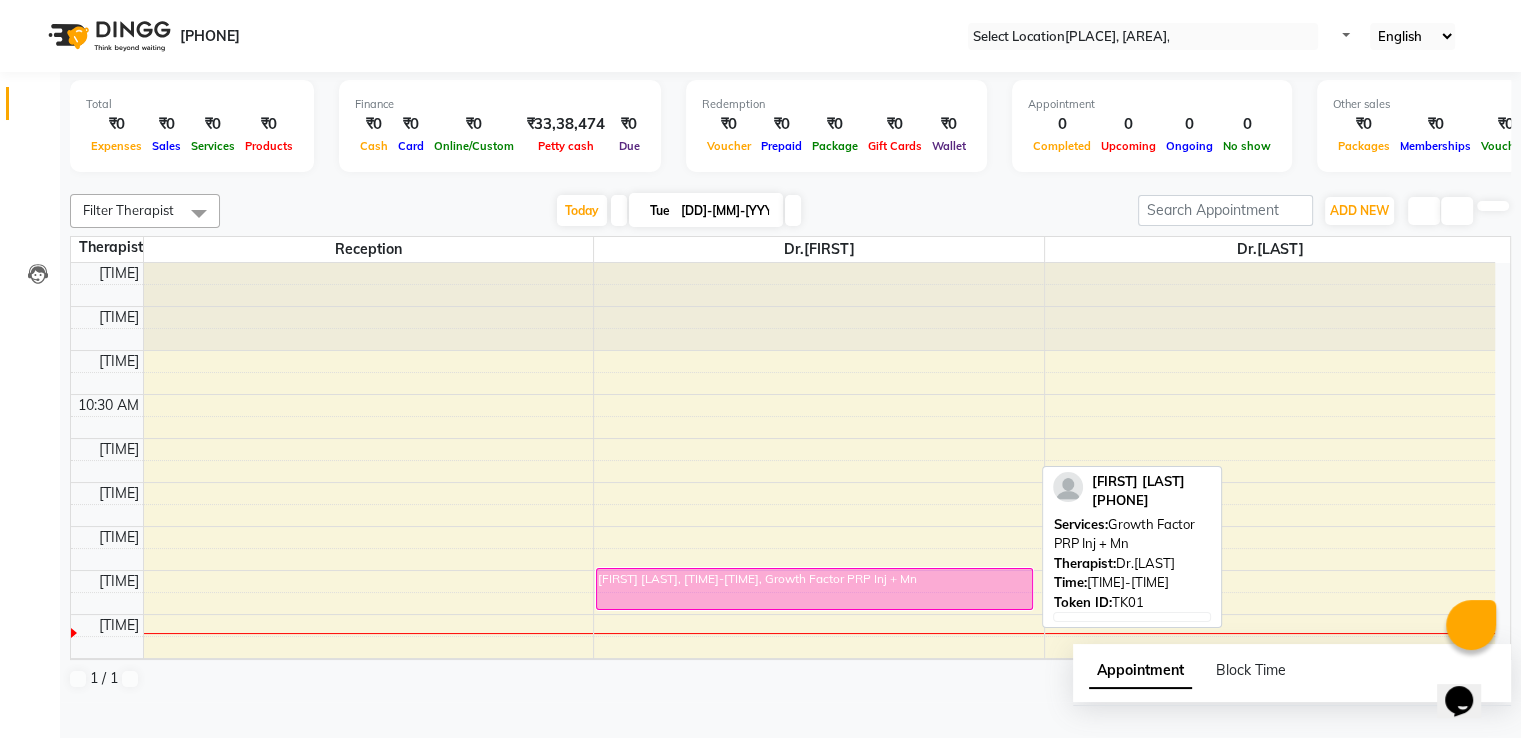 click on "[FIRST] [LAST], [TIME]-[TIME], Growth Factor PRP Inj + Mn" at bounding box center (814, 589) 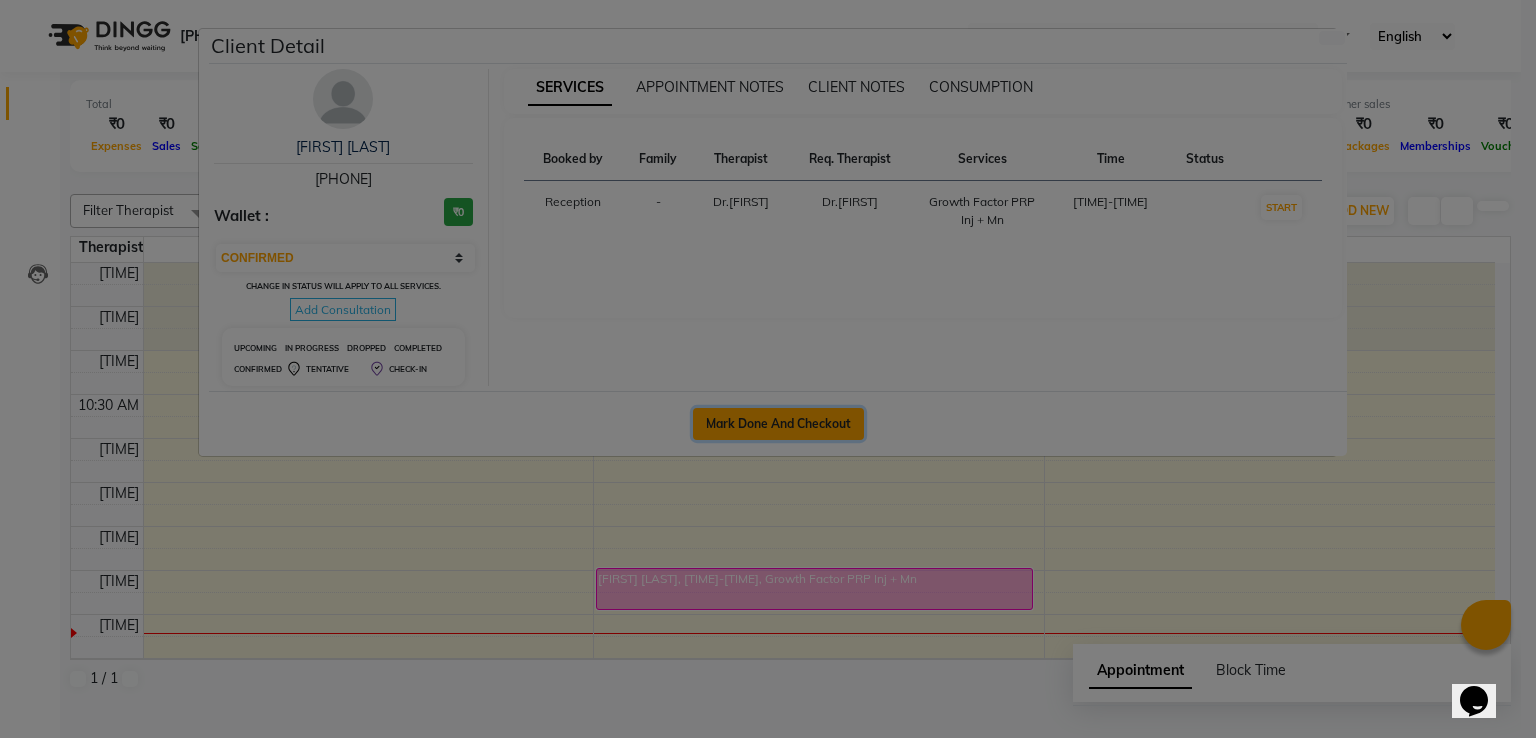 click on "Mark Done And Checkout" at bounding box center (778, 424) 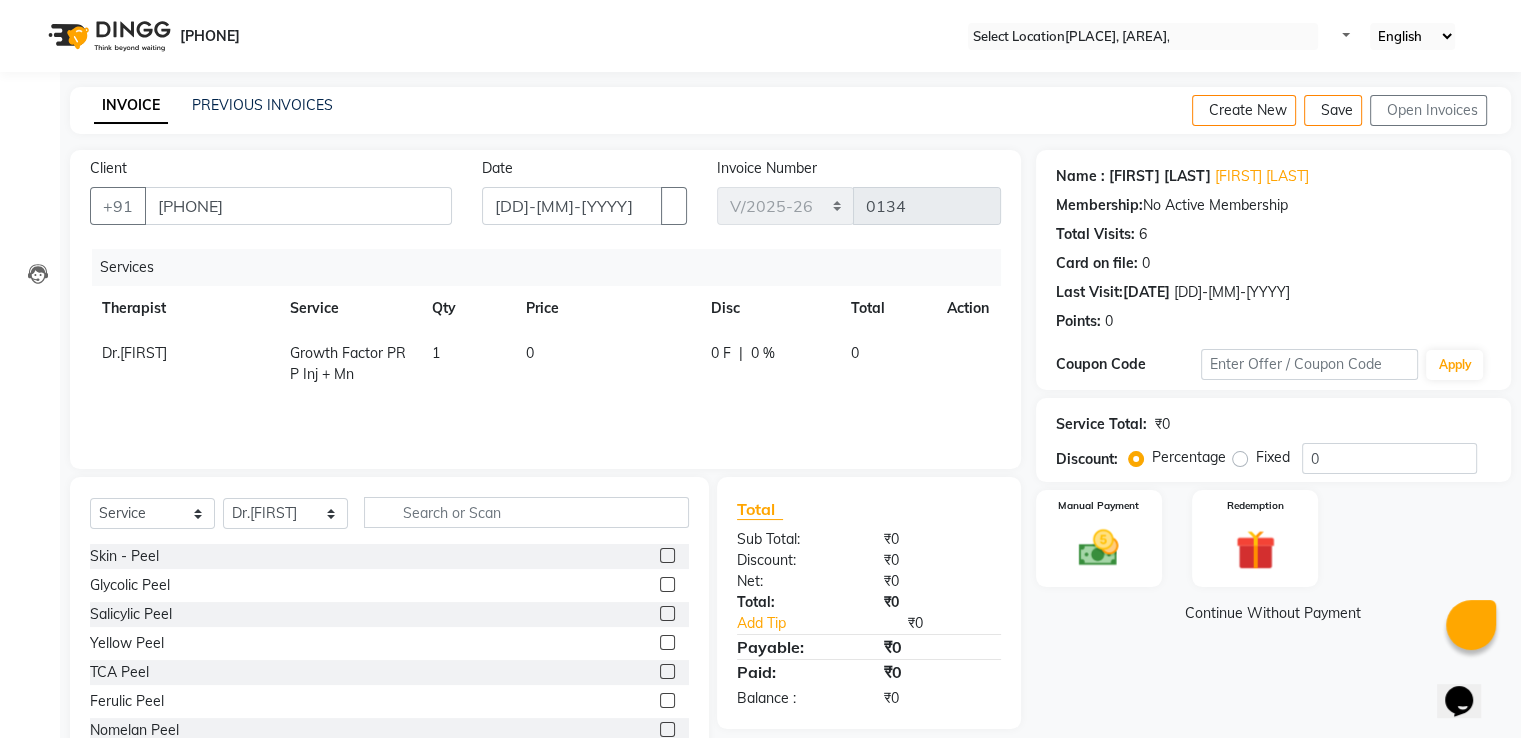 click on "0" at bounding box center [606, 364] 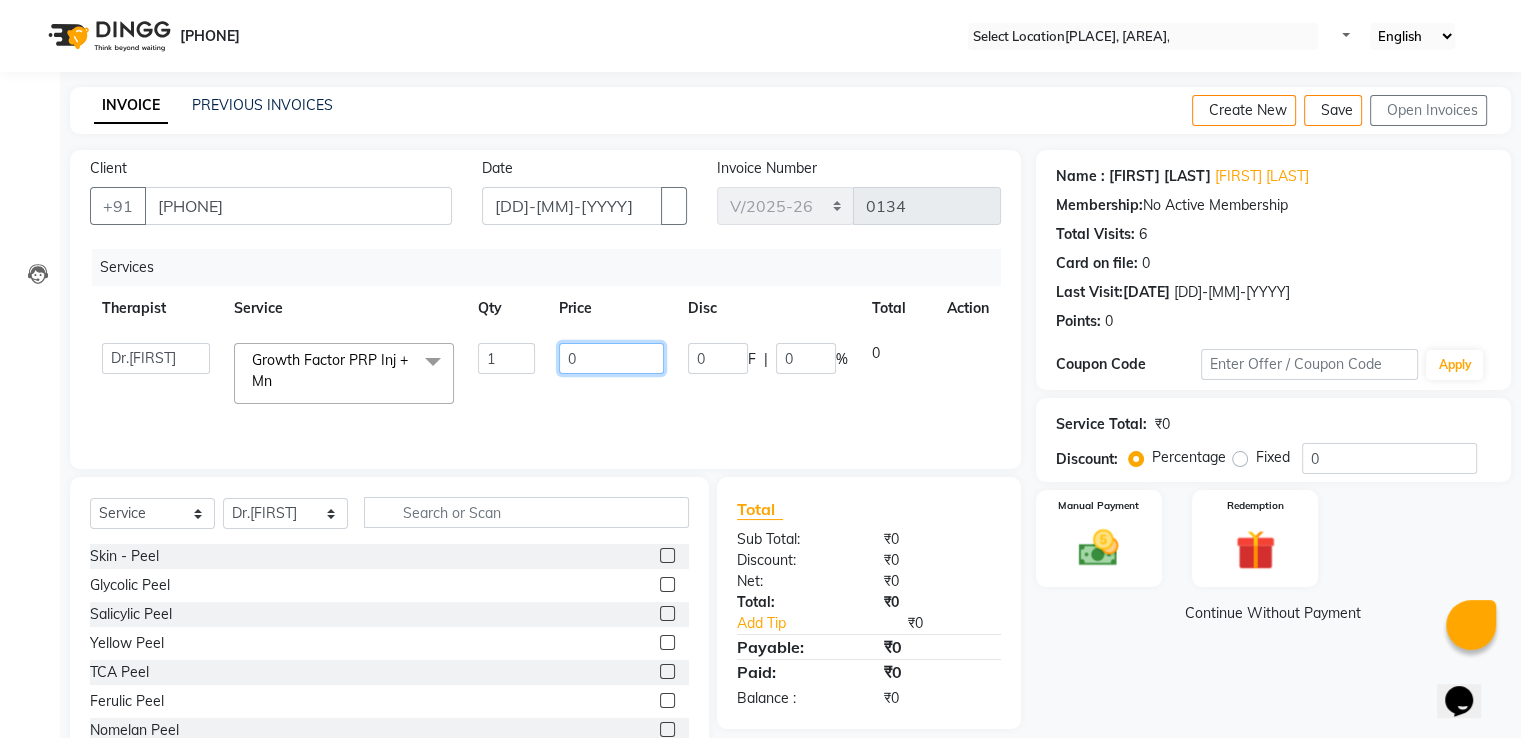 click on "0" at bounding box center (506, 358) 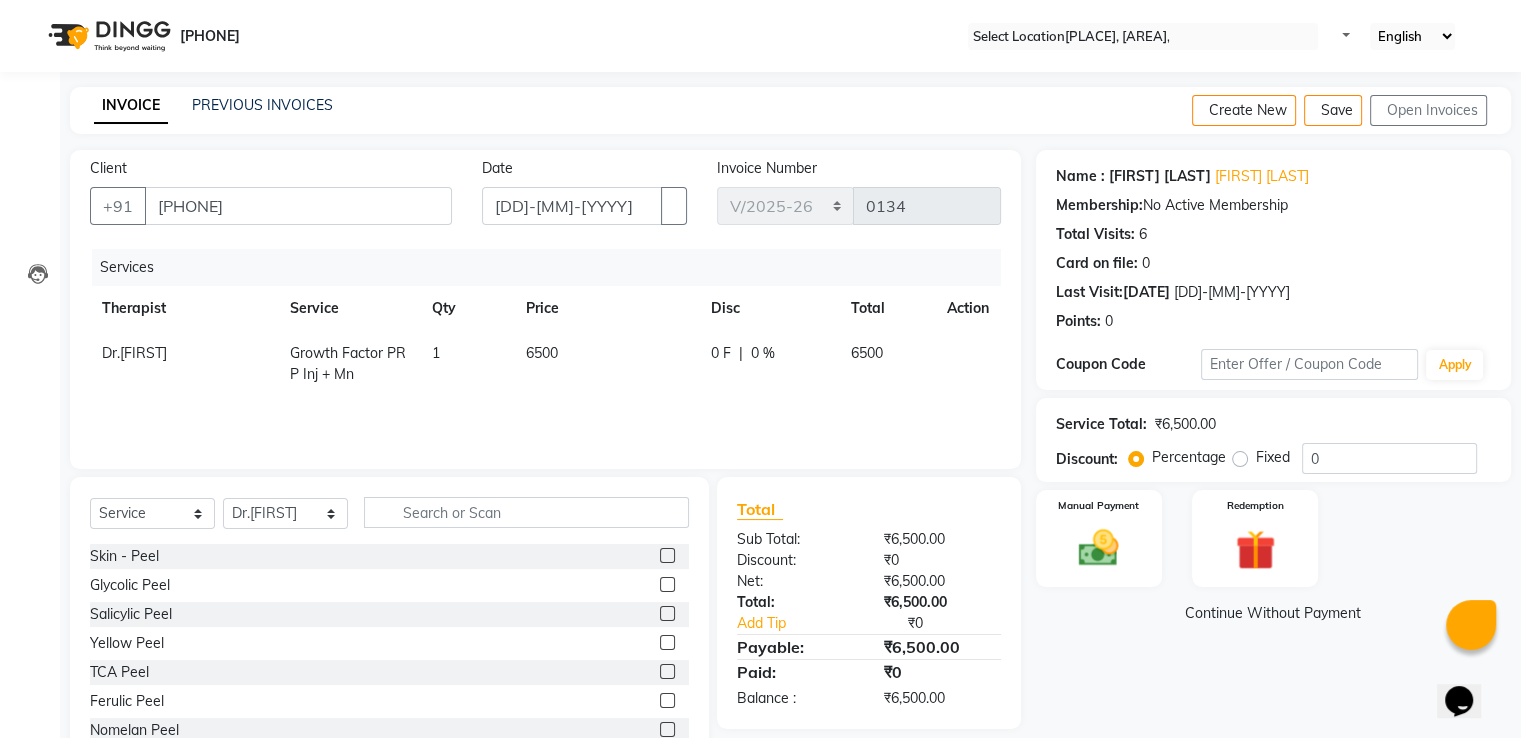 click on "Dr.[LAST] Growth Factor PRP Inj + Mn 1 6500 0 F | 0 % 6500" at bounding box center (545, 364) 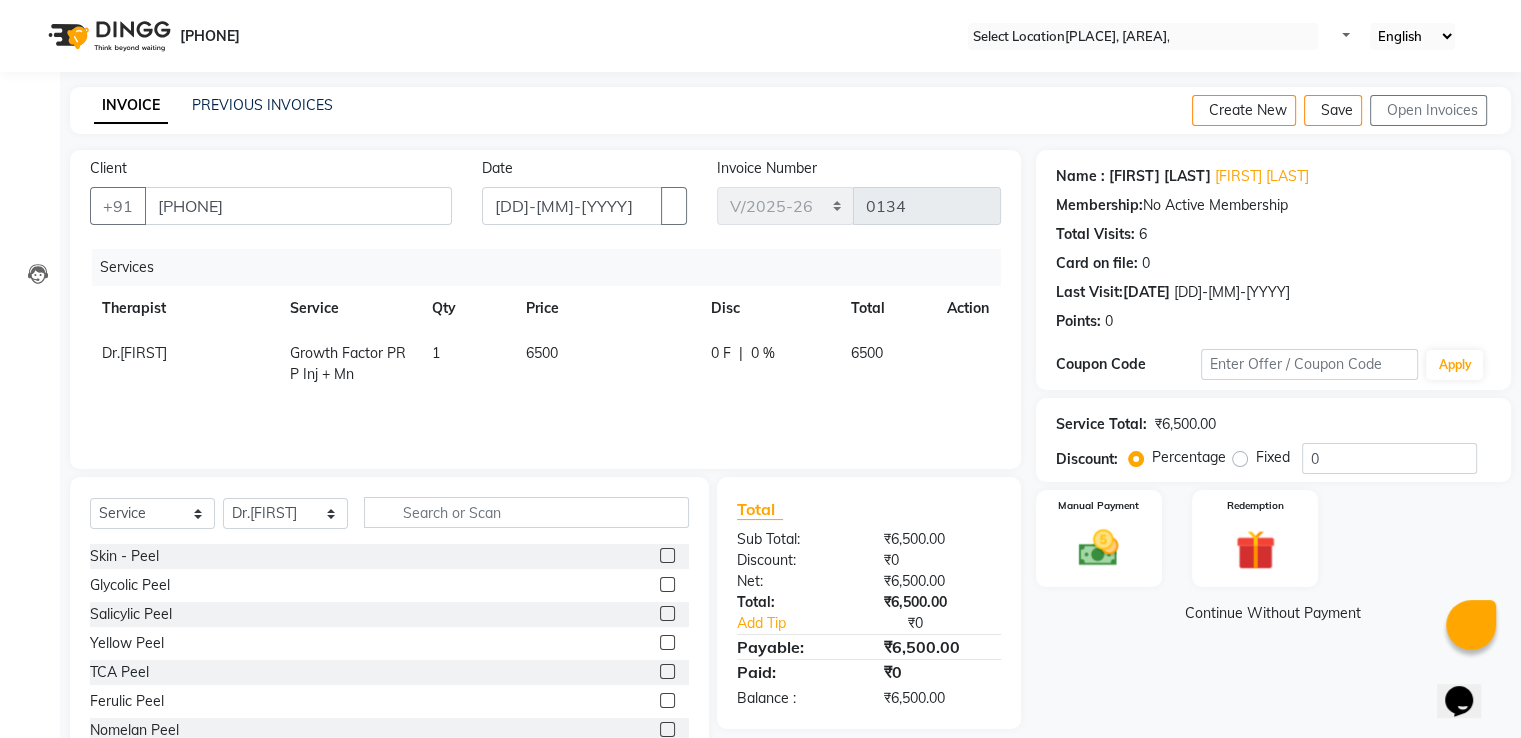 click on "[SERVICE] [QUANTITY] [PRICE] [DISCOUNT] [TOTAL]" at bounding box center [545, 349] 